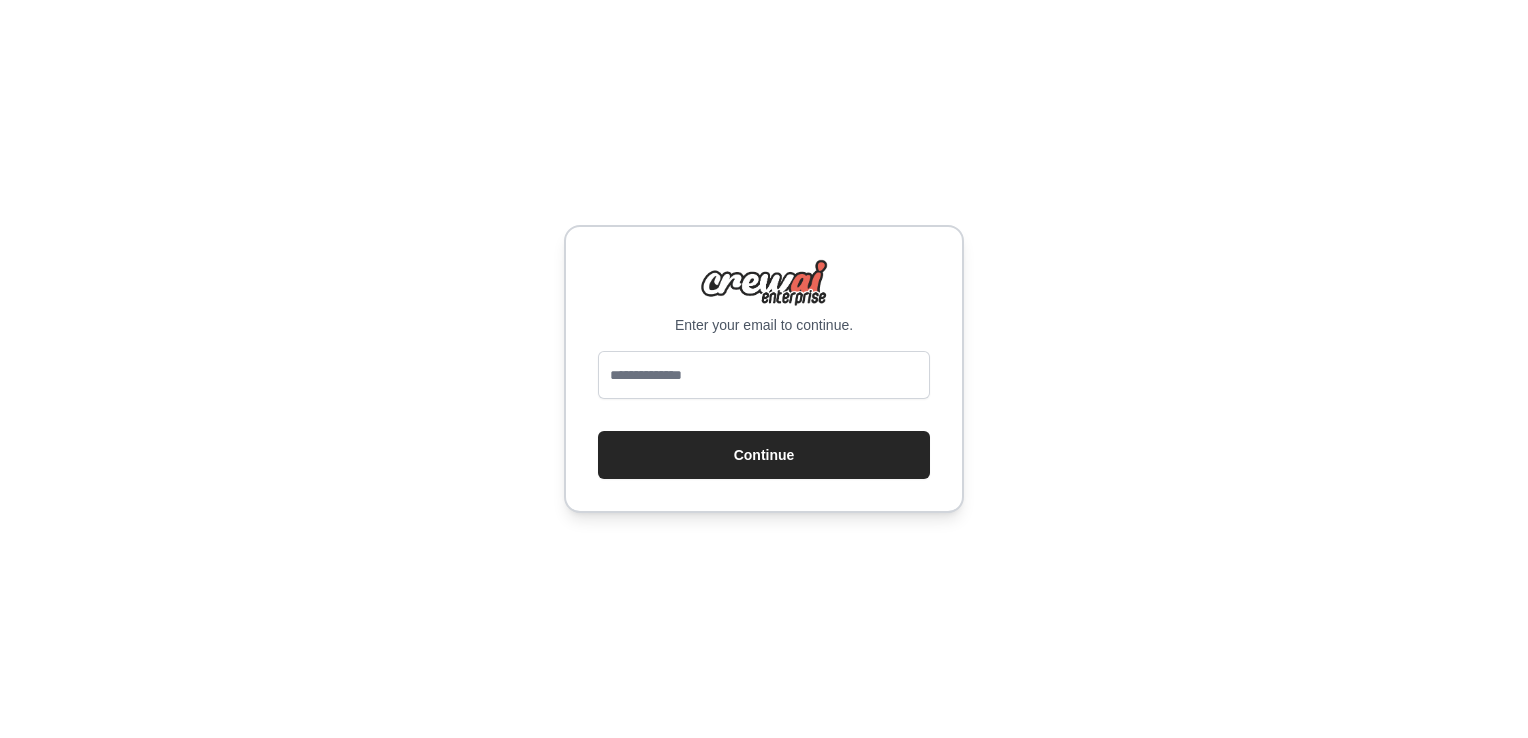 scroll, scrollTop: 0, scrollLeft: 0, axis: both 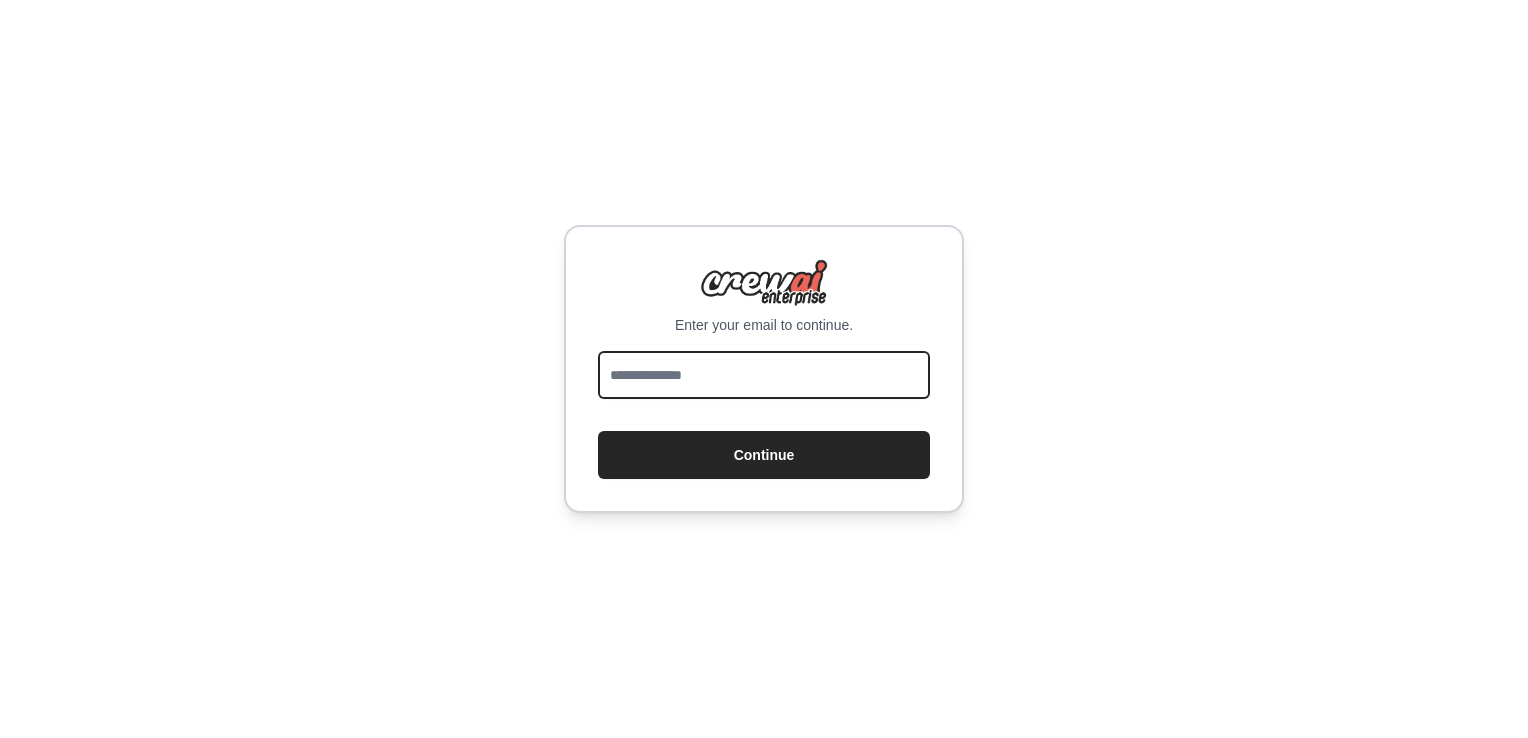 drag, startPoint x: 0, startPoint y: 0, endPoint x: 788, endPoint y: 382, distance: 875.71 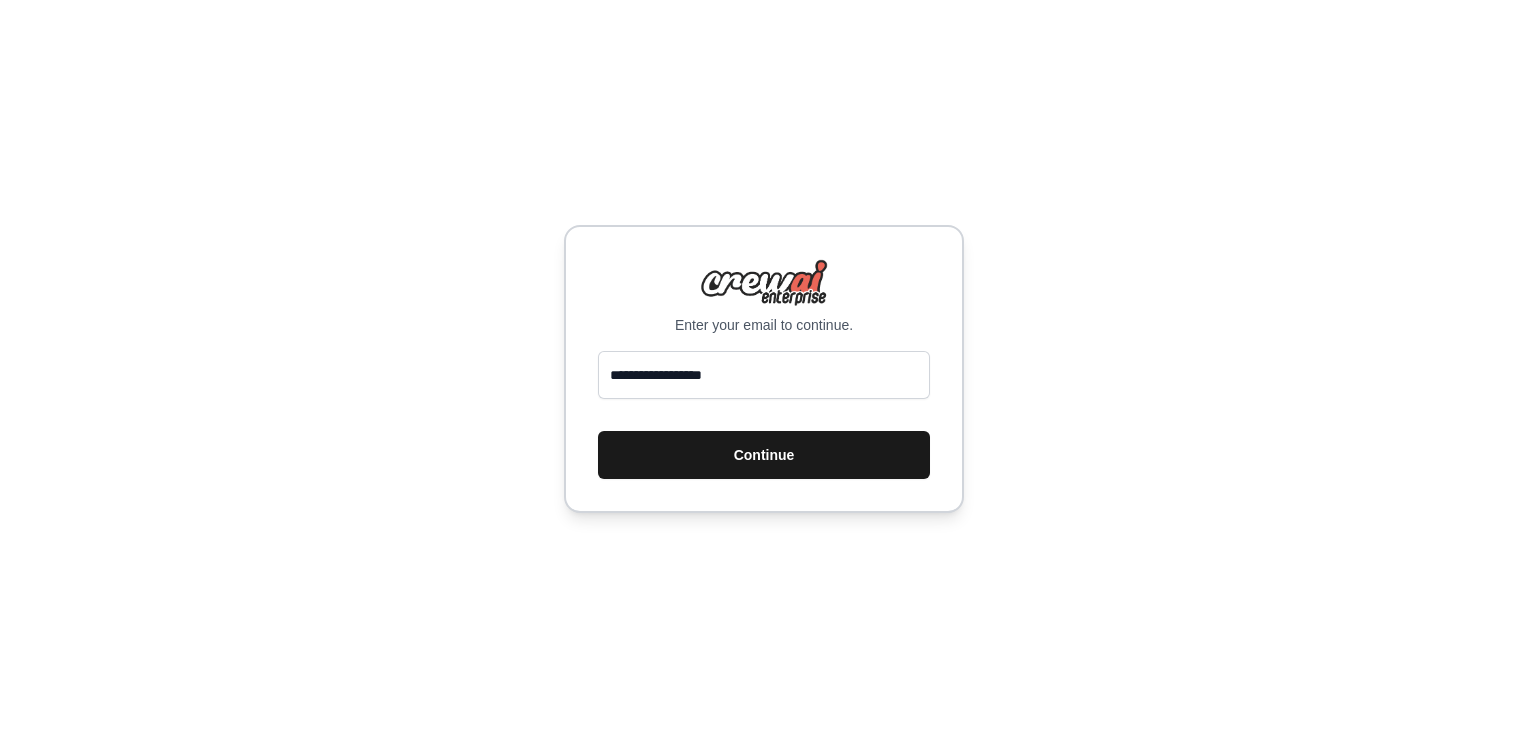 click on "Continue" at bounding box center (764, 455) 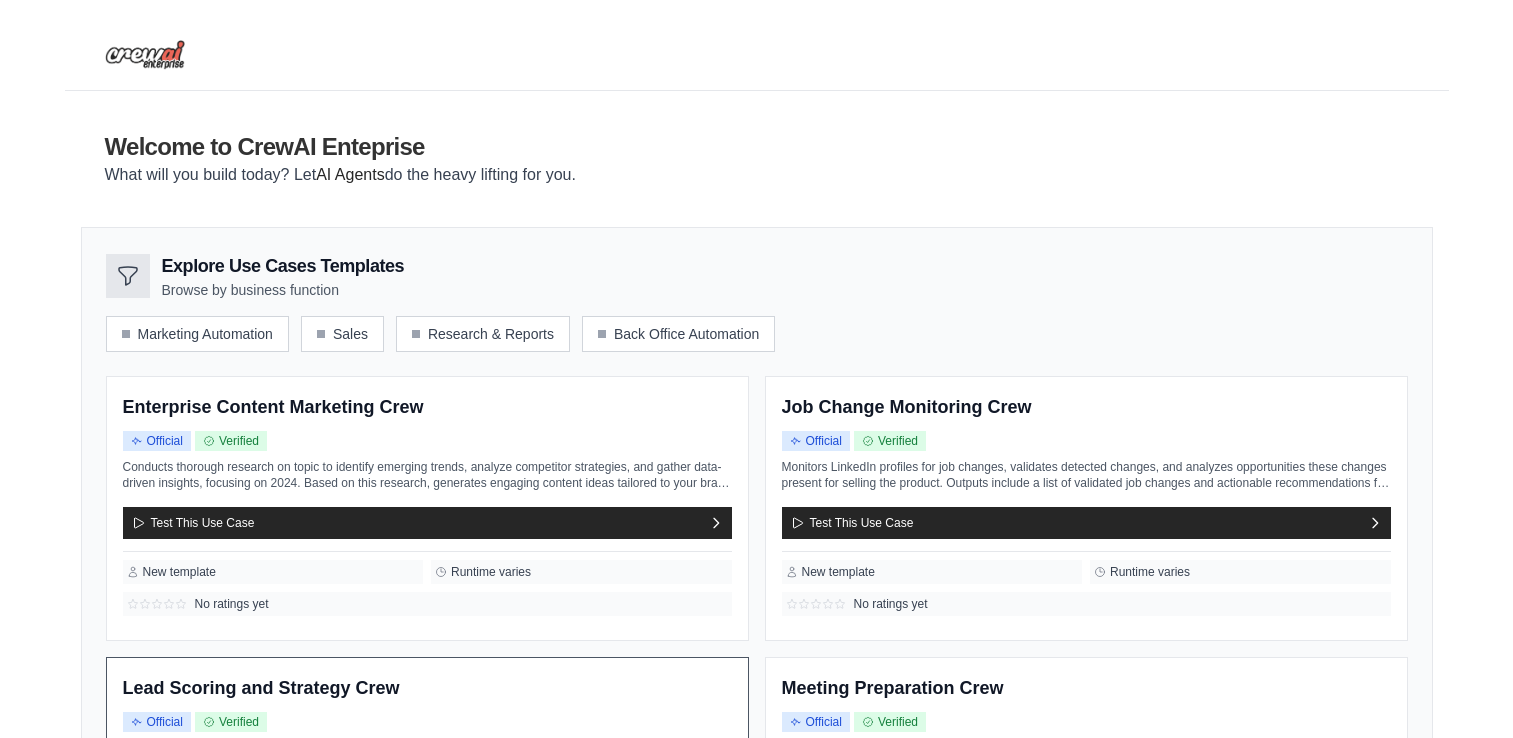 scroll, scrollTop: 0, scrollLeft: 0, axis: both 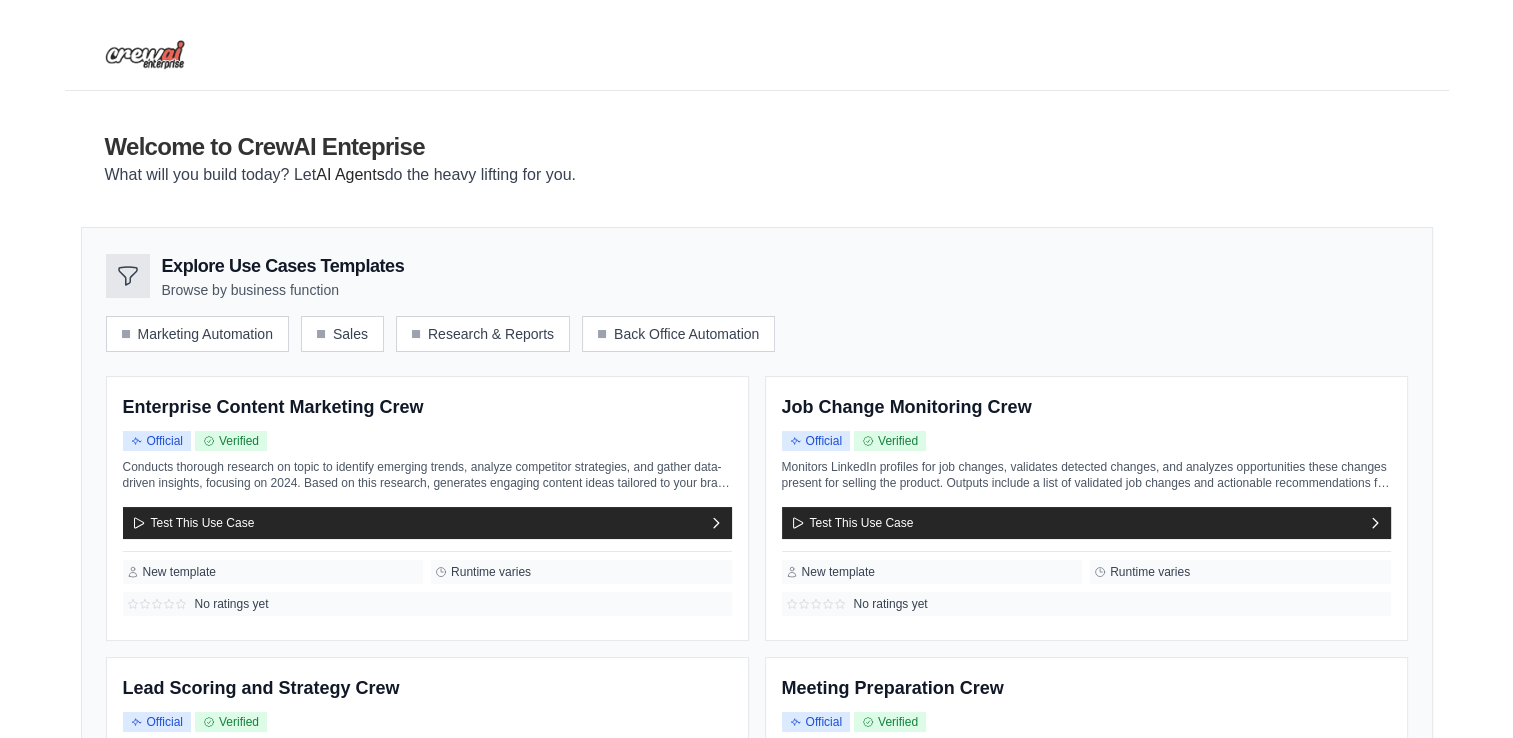 drag, startPoint x: 752, startPoint y: 362, endPoint x: 1285, endPoint y: 350, distance: 533.1351 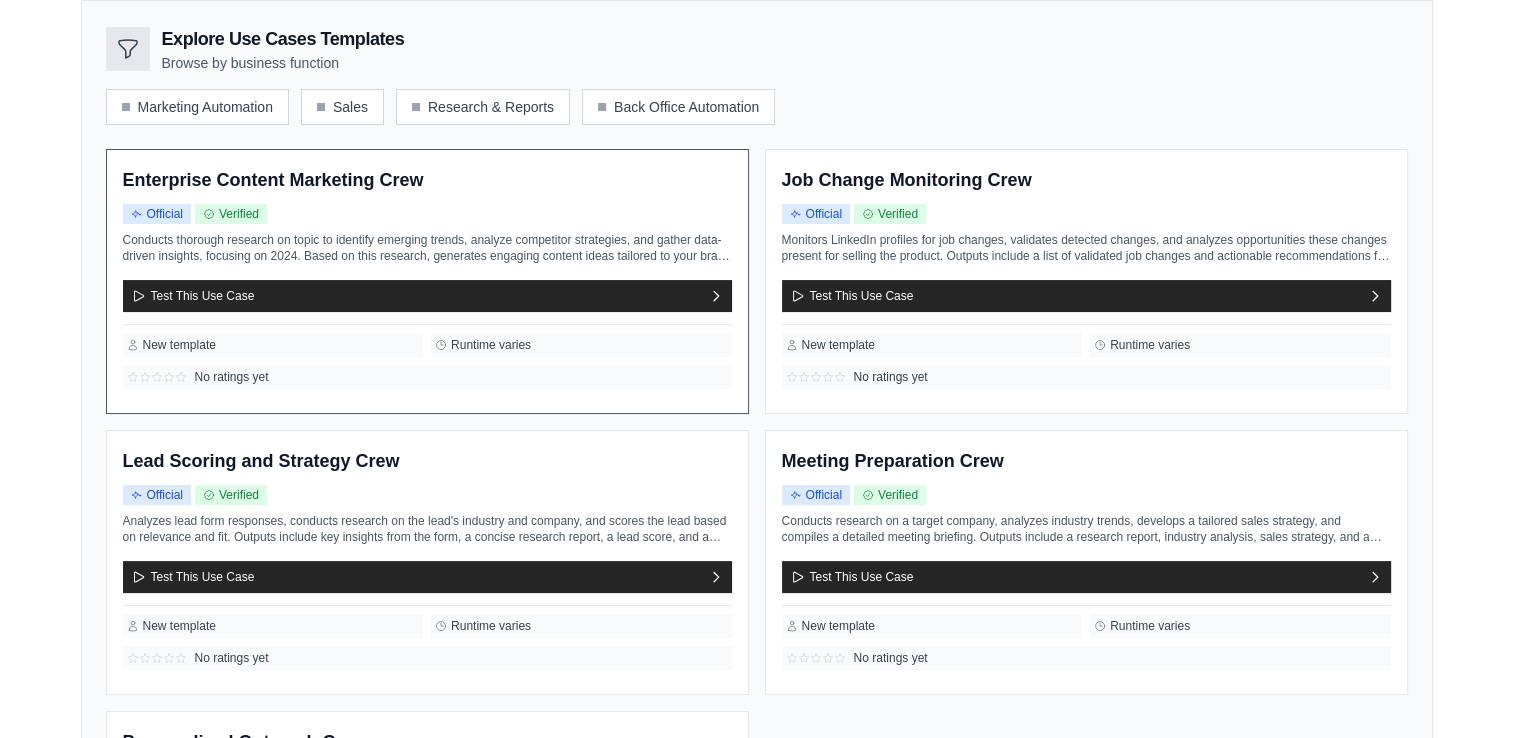 scroll, scrollTop: 228, scrollLeft: 0, axis: vertical 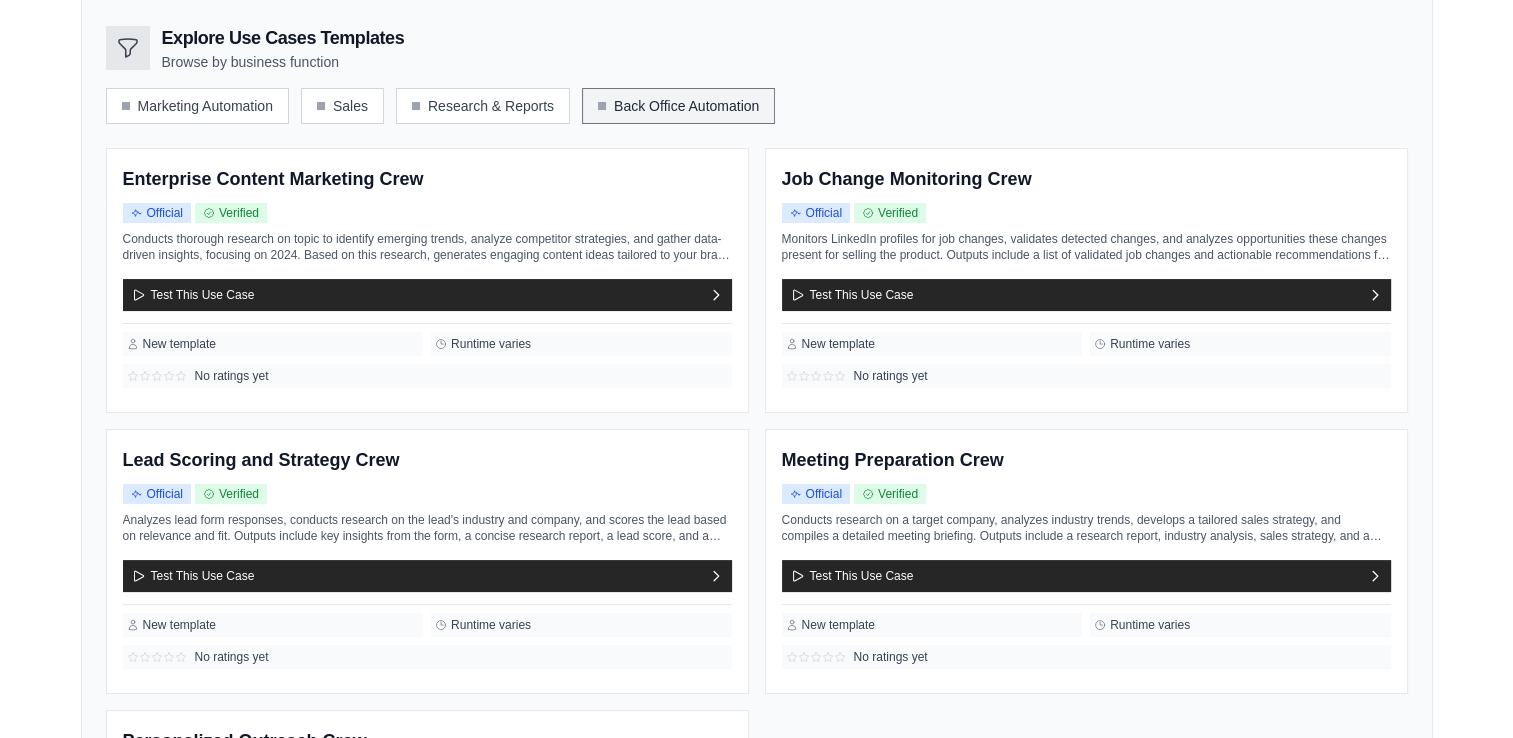 click on "Back Office Automation" at bounding box center [678, 106] 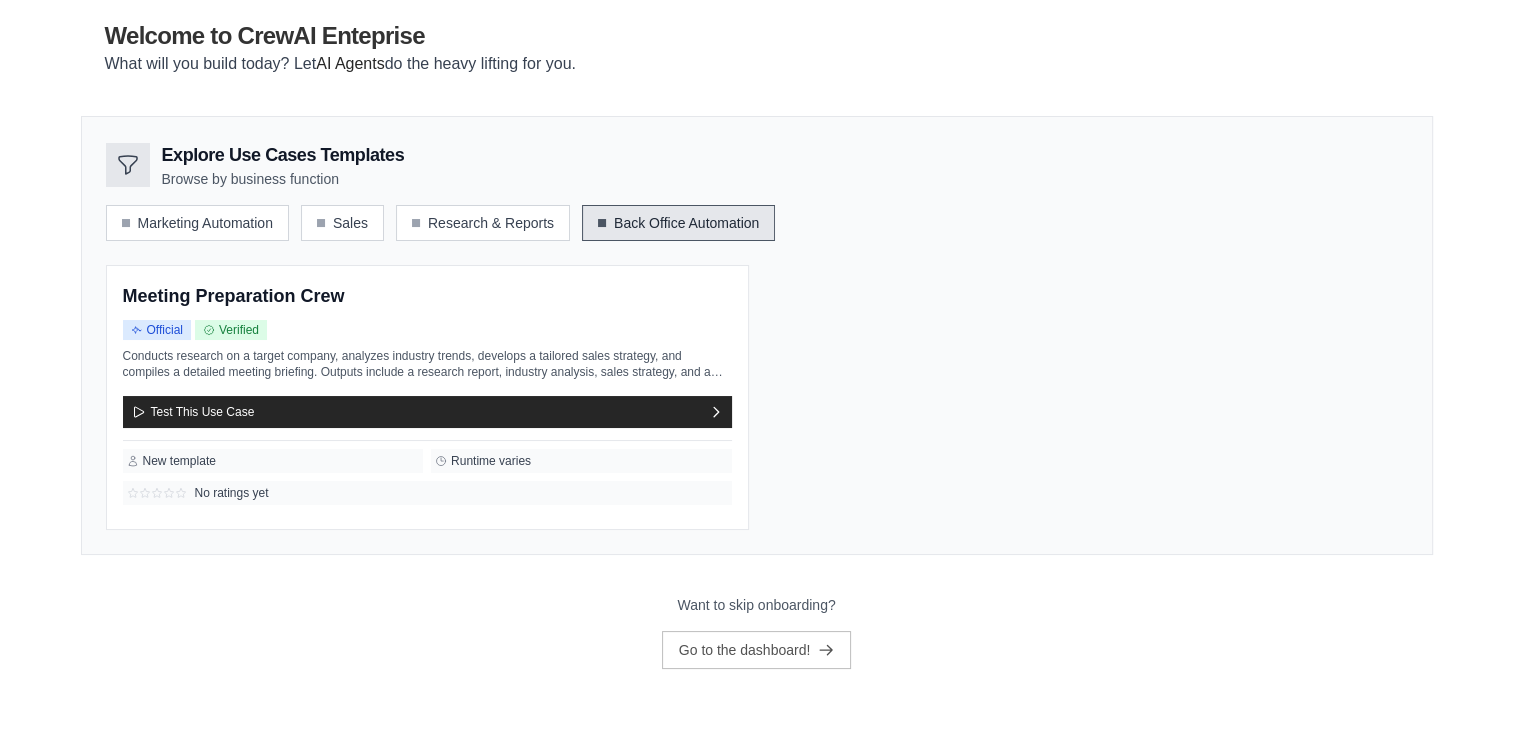 scroll, scrollTop: 111, scrollLeft: 0, axis: vertical 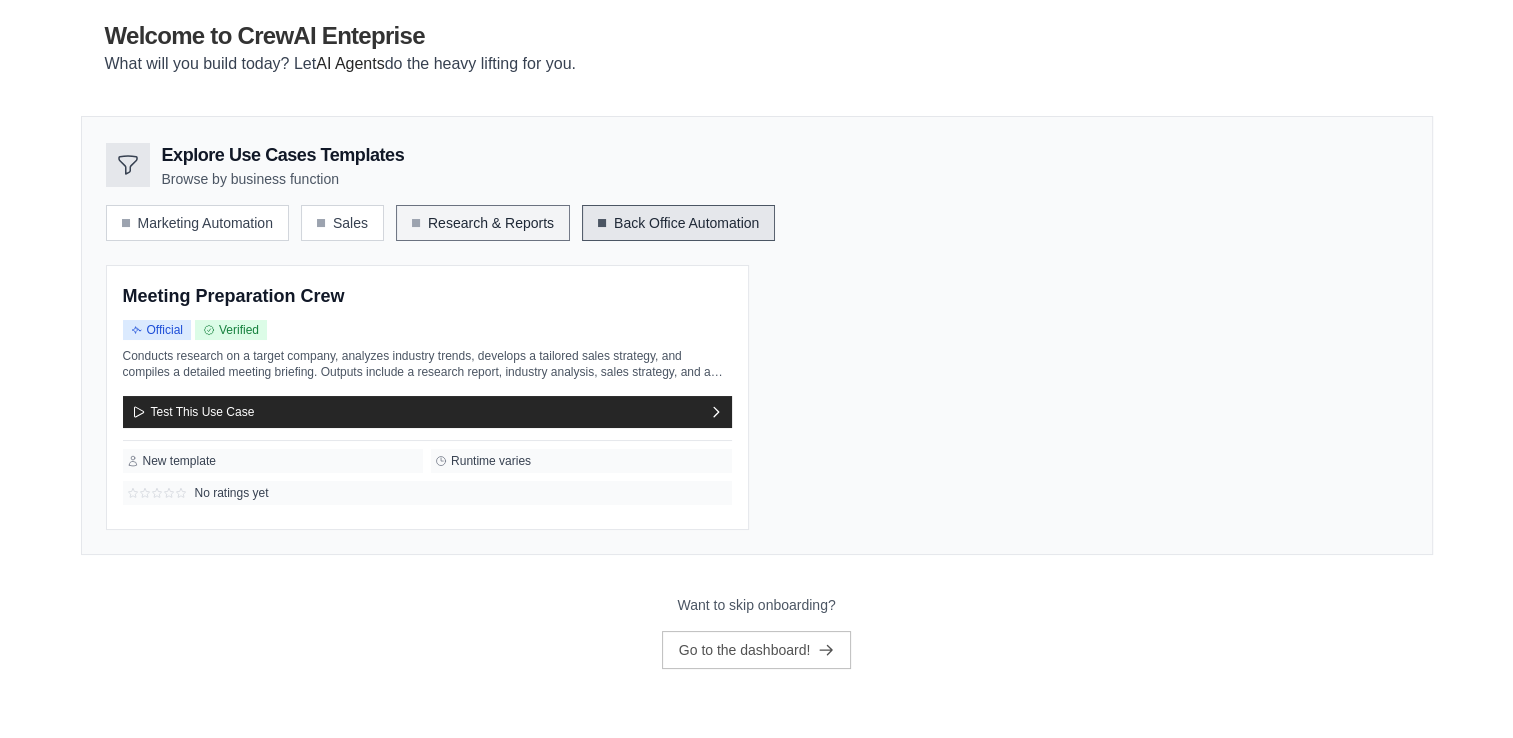 click on "Research & Reports" at bounding box center [483, 223] 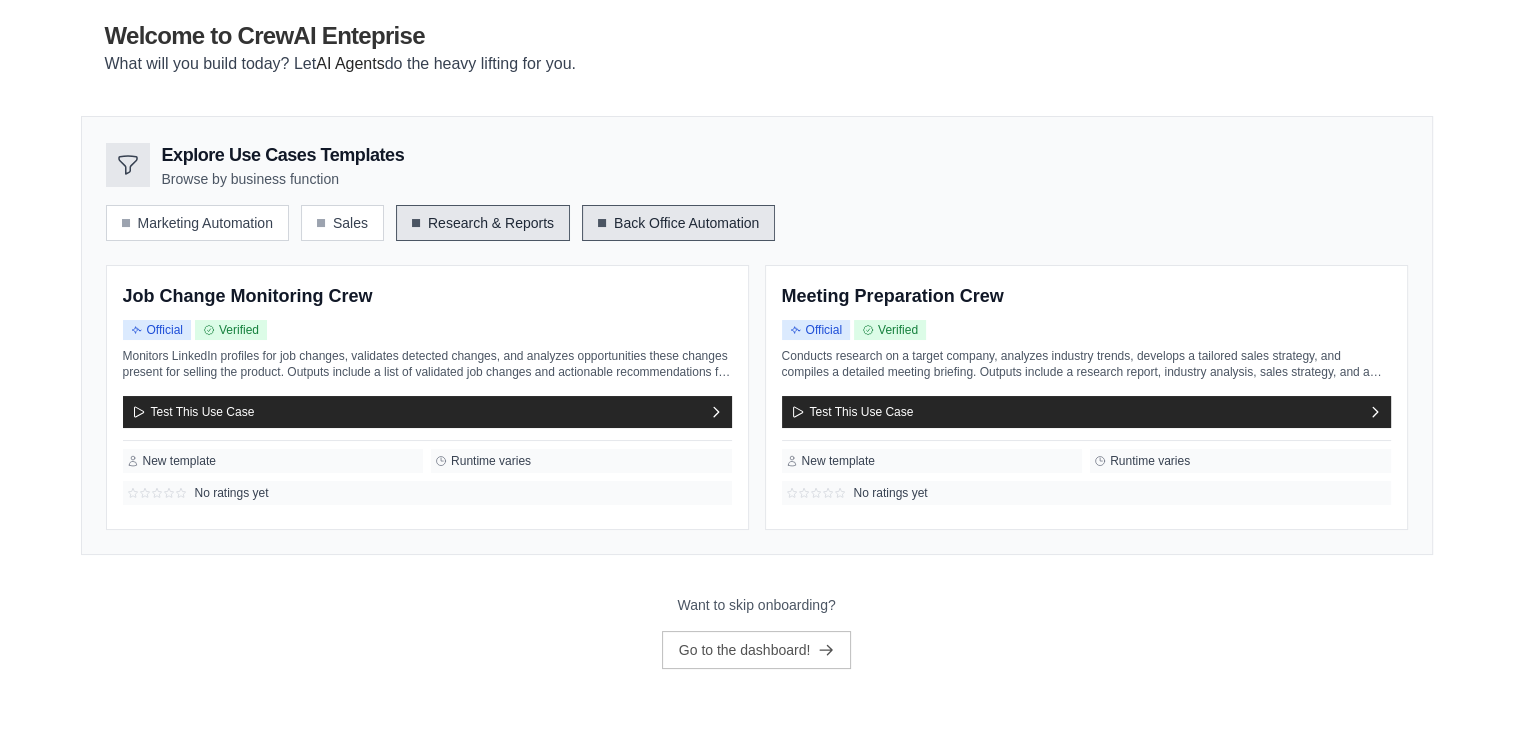 click on "Research & Reports" at bounding box center (483, 223) 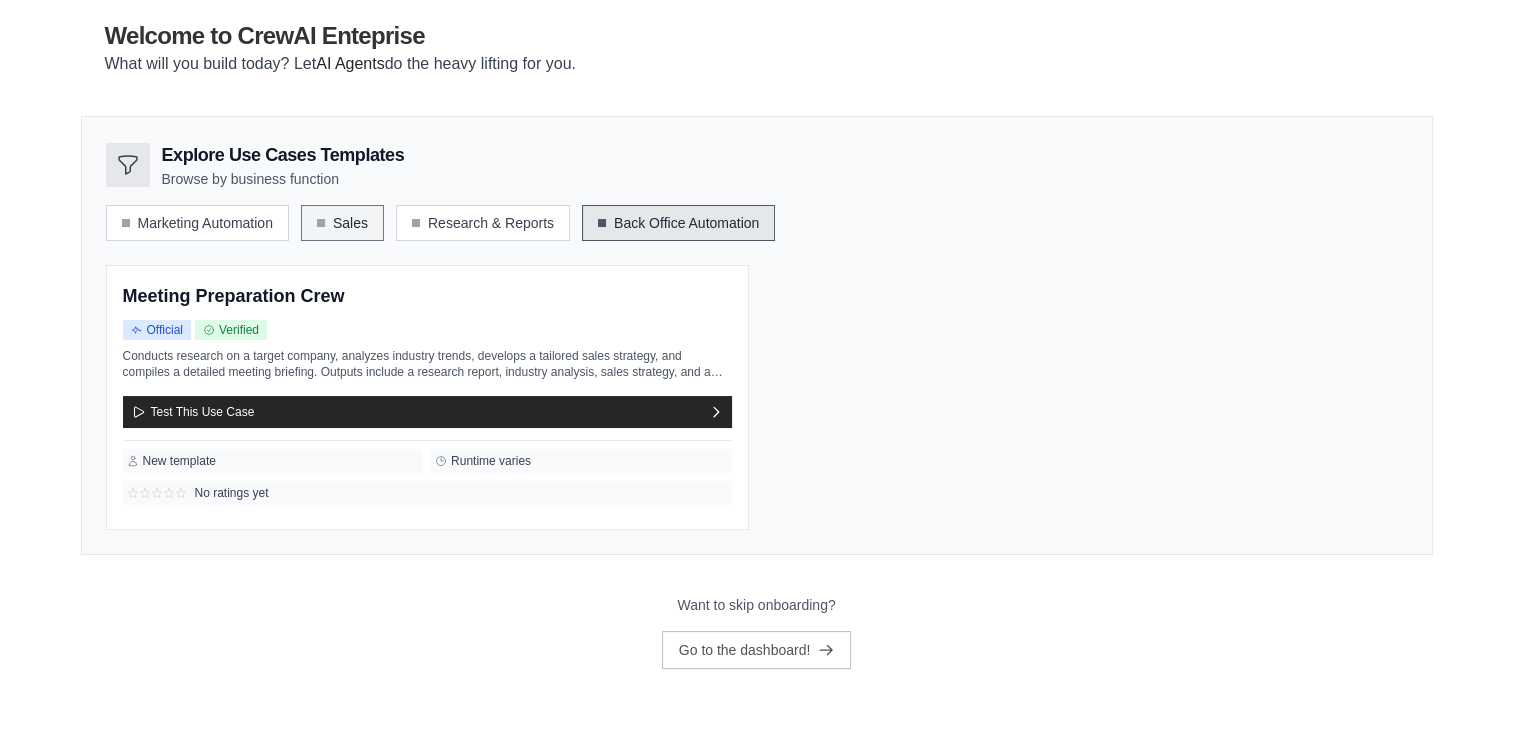 click on "Sales" at bounding box center [342, 223] 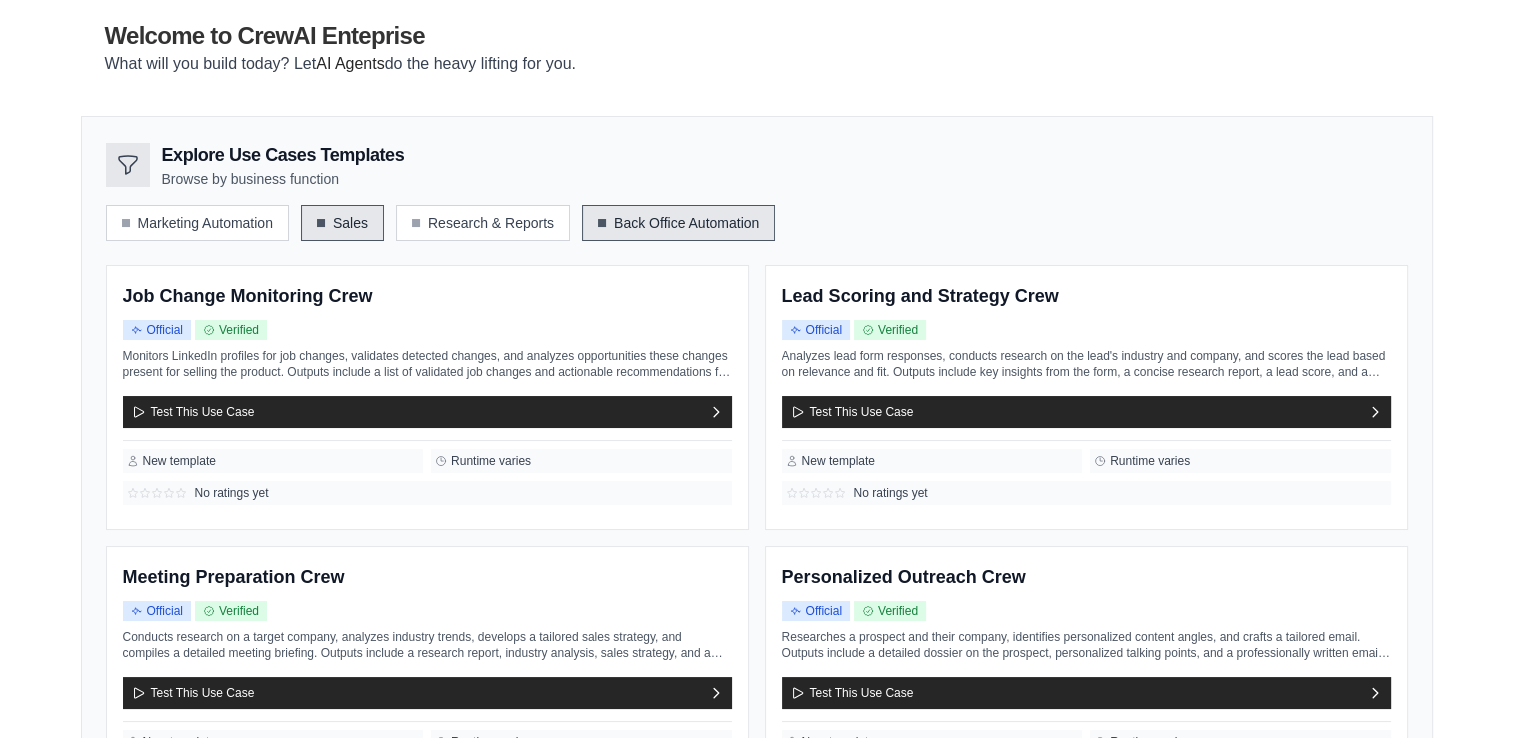 click on "Back Office Automation" at bounding box center [678, 223] 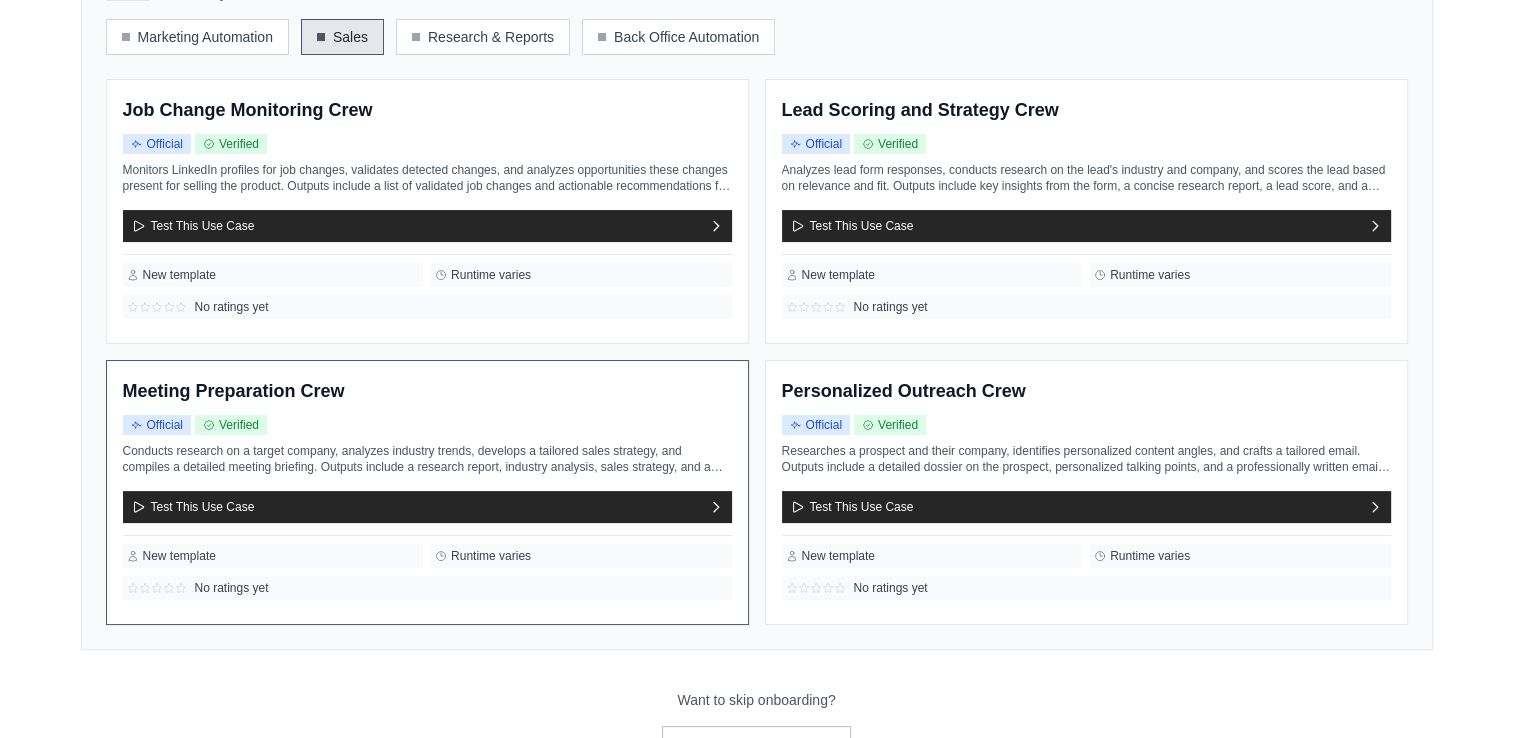 scroll, scrollTop: 163, scrollLeft: 0, axis: vertical 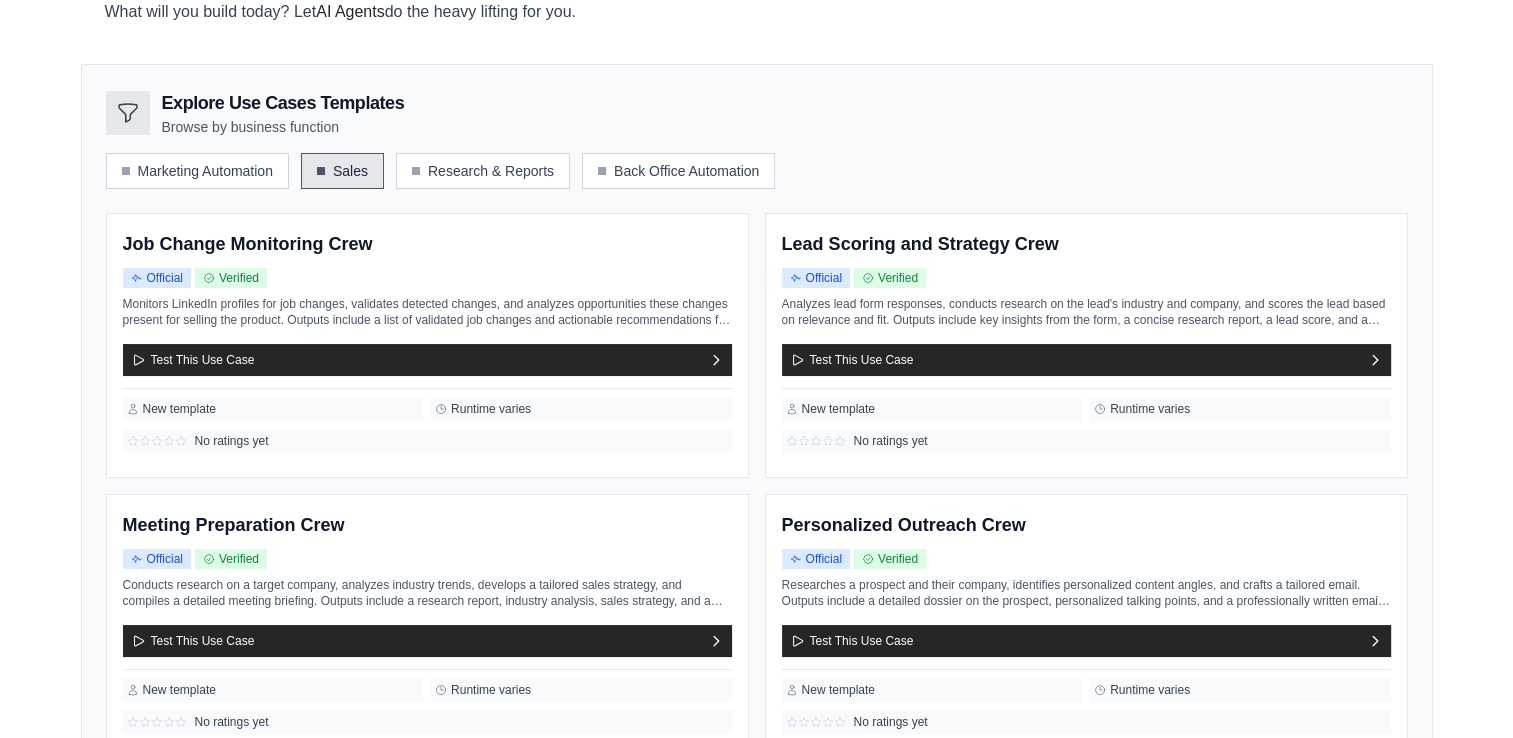 click on "Explore Use Cases Templates
Browse by business function
Marketing Automation
Sales
Research & Reports
Back Office Automation" at bounding box center (757, 424) 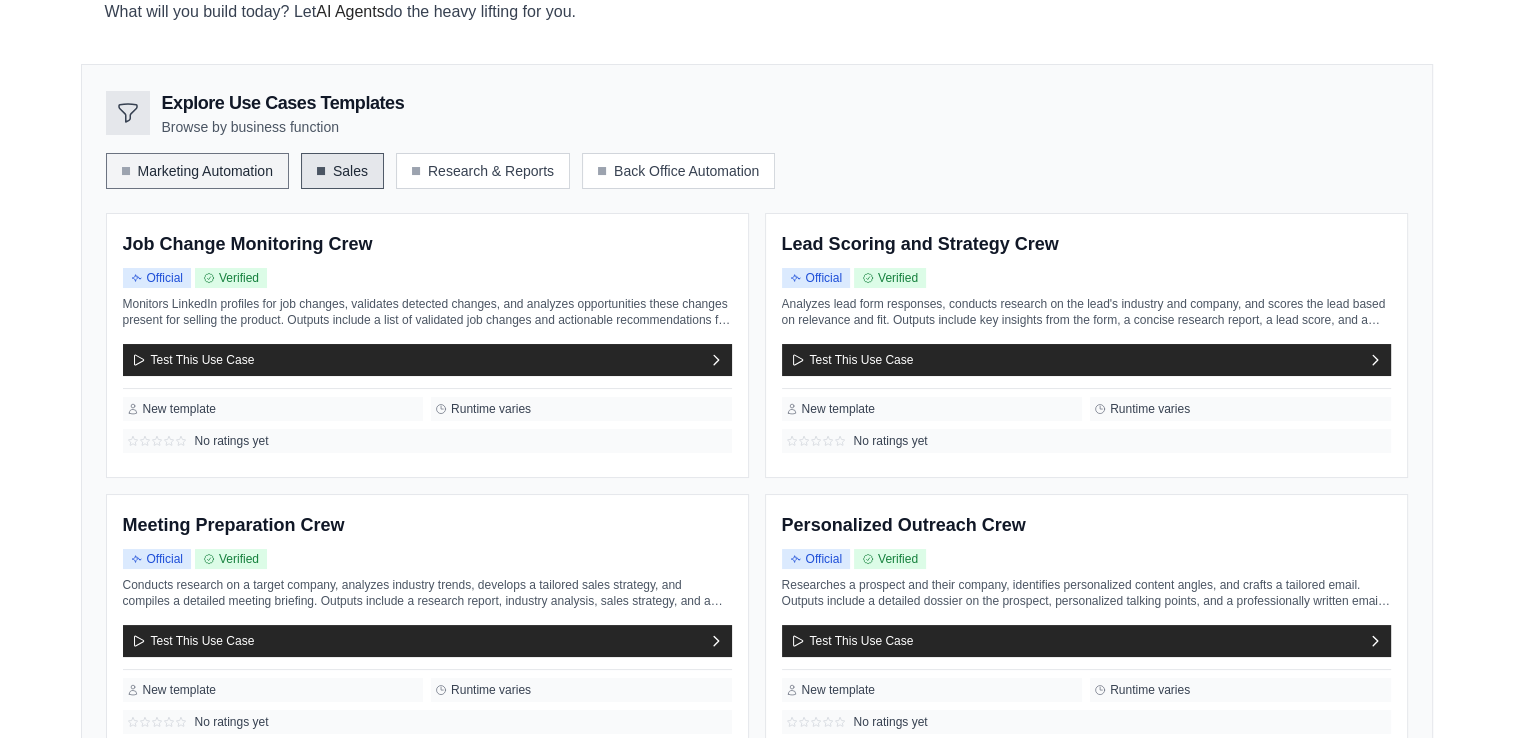 click on "Marketing Automation" at bounding box center [197, 171] 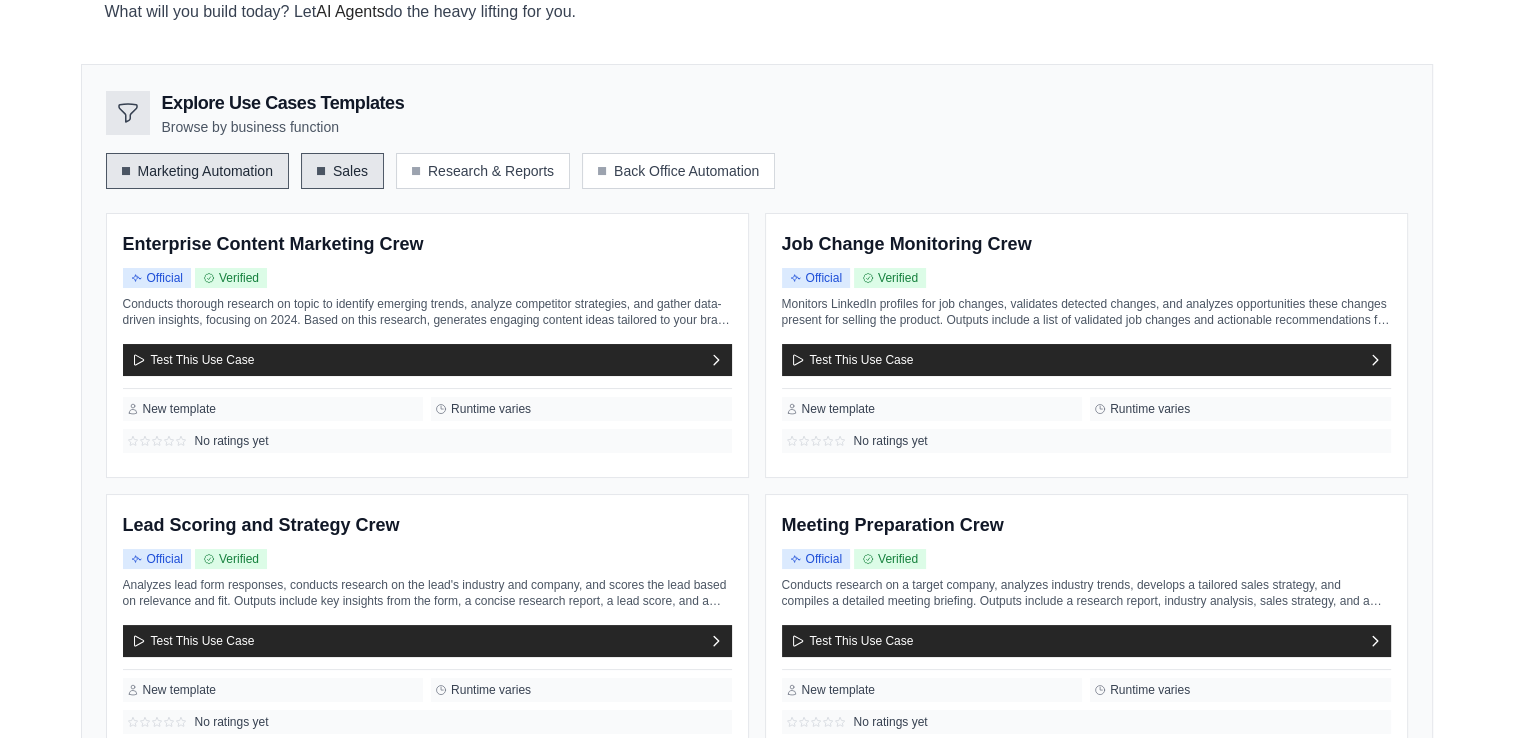 click on "Sales" at bounding box center (342, 171) 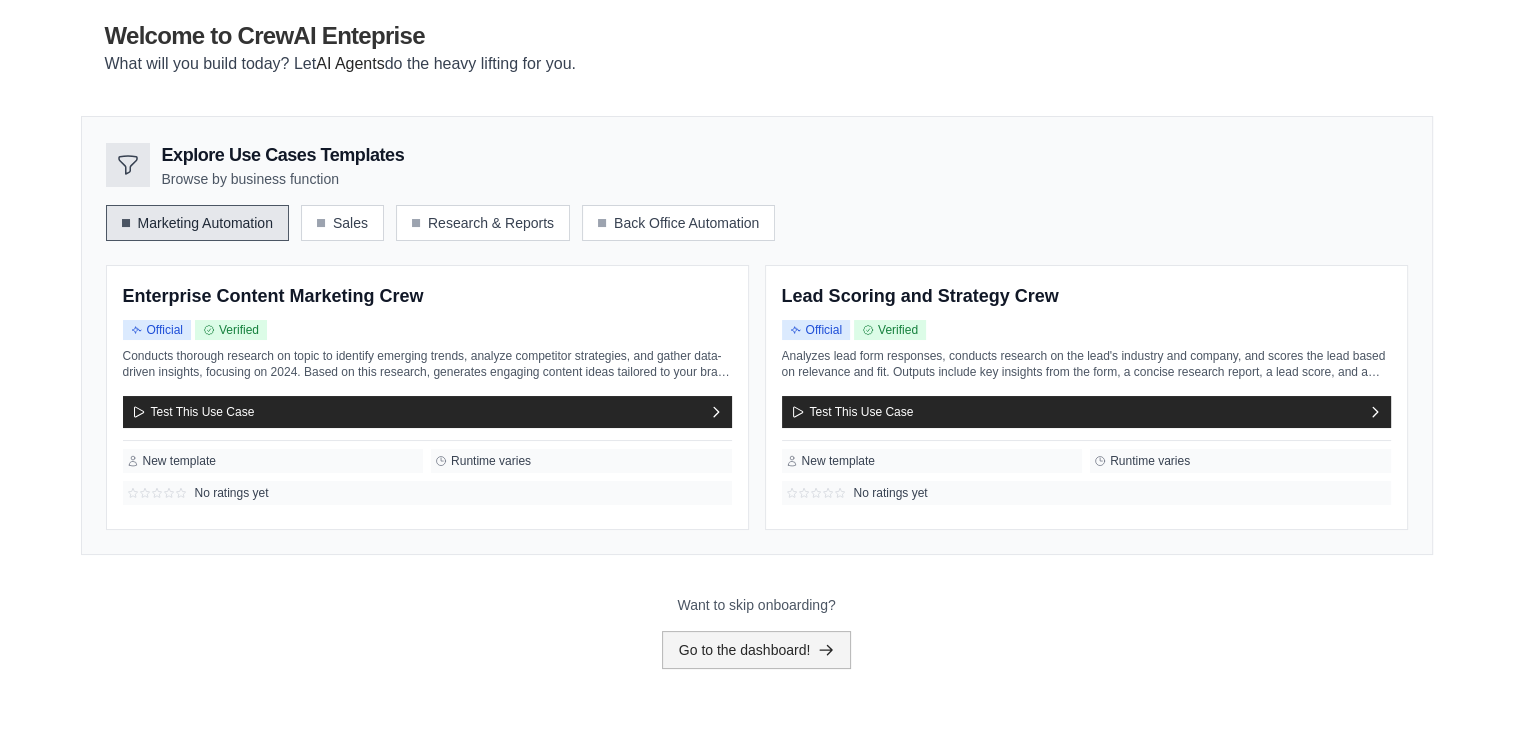 click on "Go to the dashboard!" at bounding box center [757, 650] 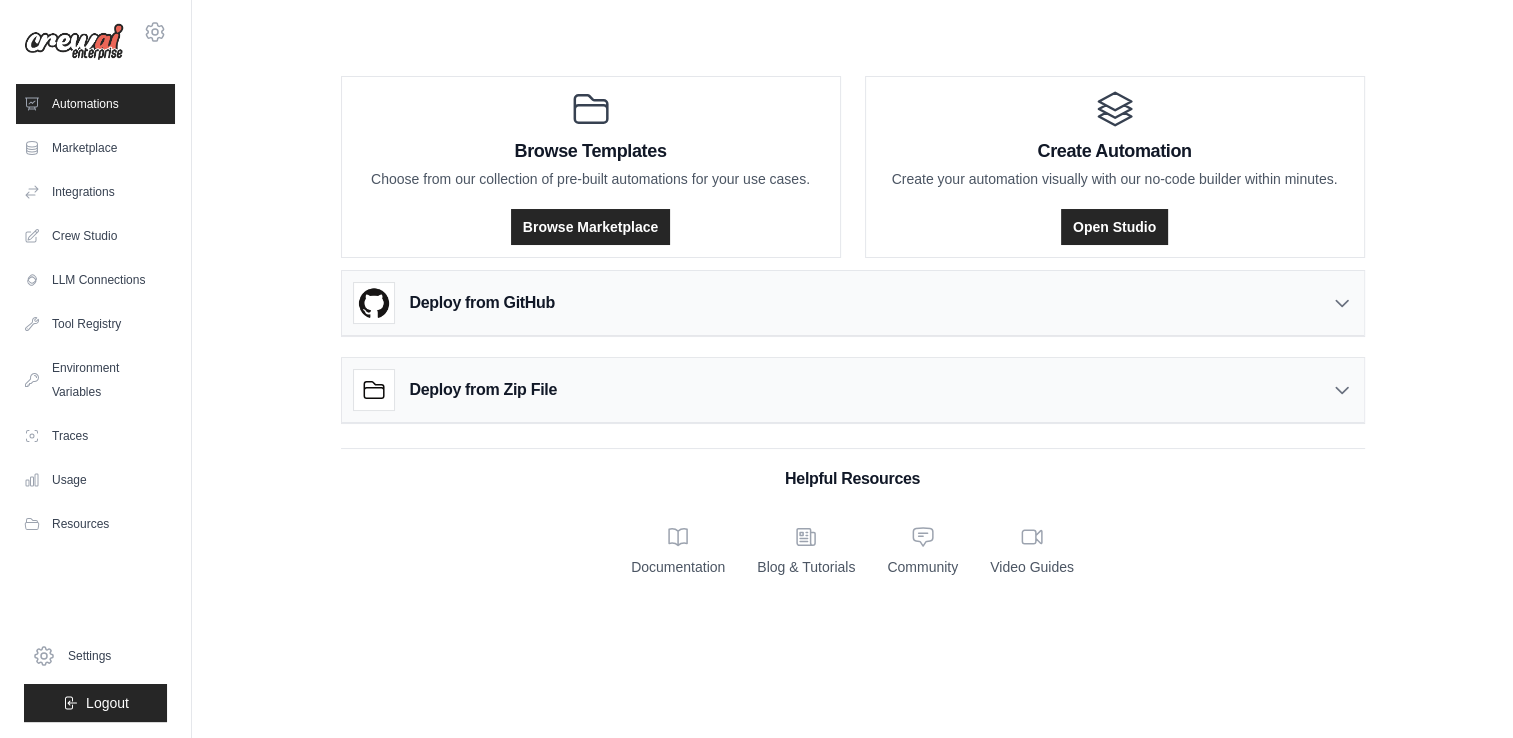 scroll, scrollTop: 0, scrollLeft: 0, axis: both 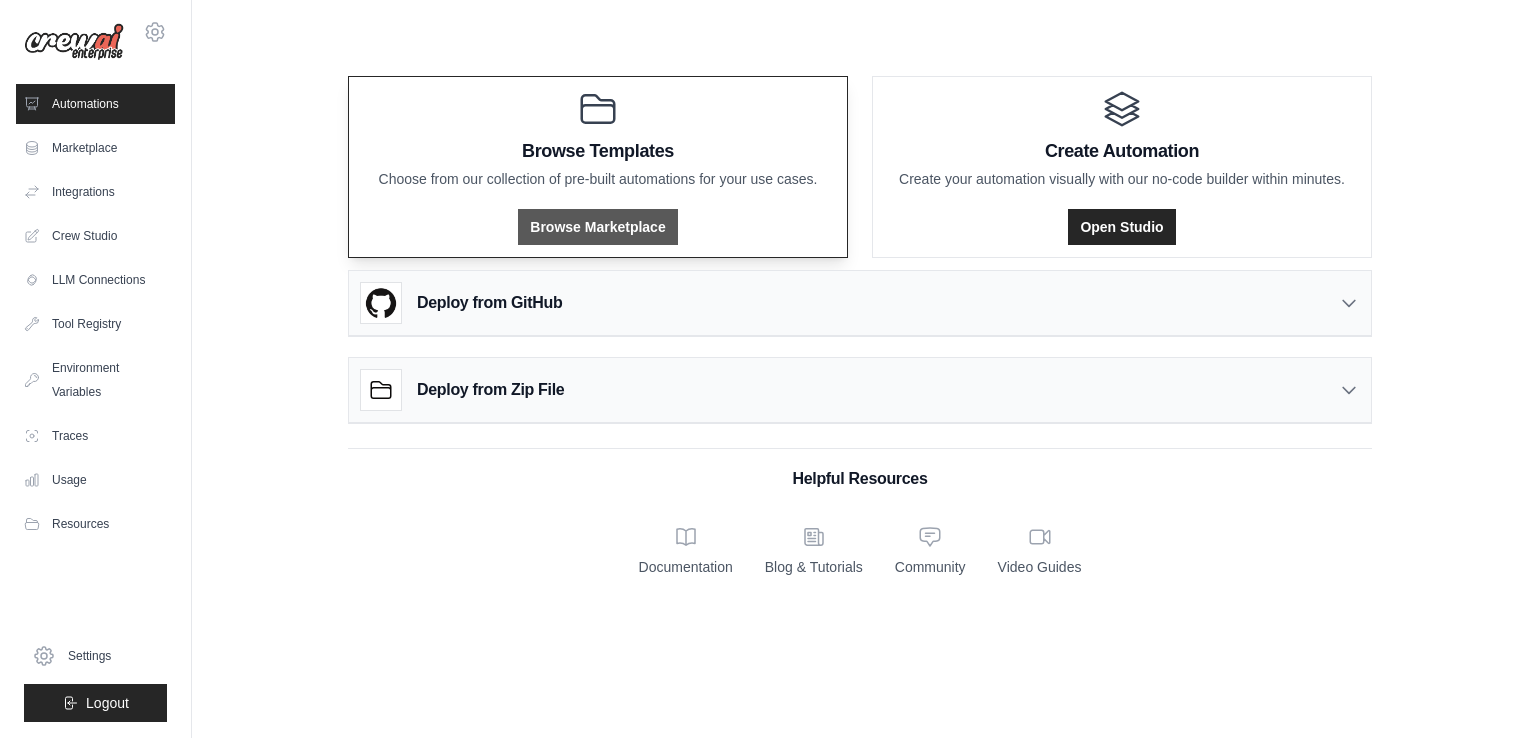 click on "Browse Marketplace" at bounding box center [597, 227] 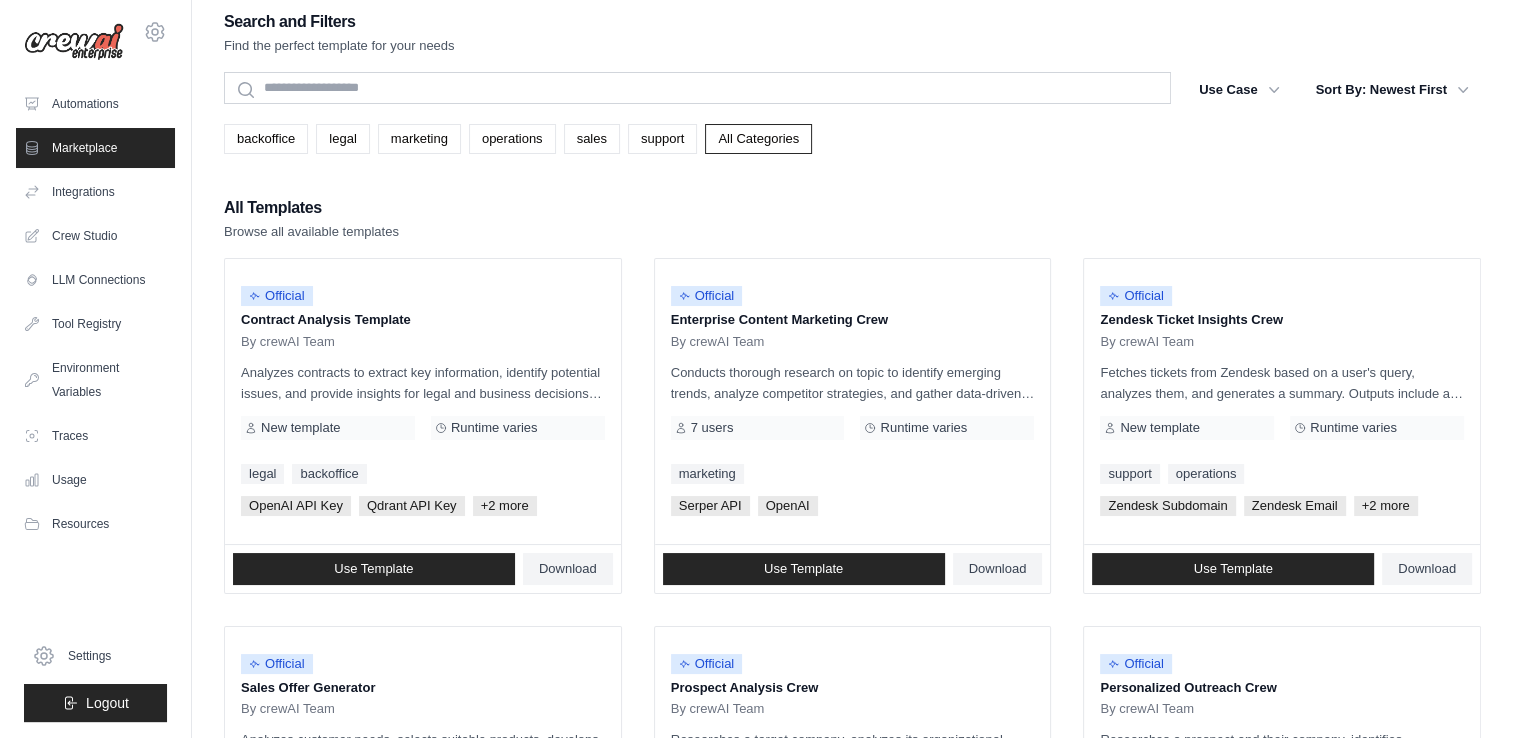 scroll, scrollTop: 12, scrollLeft: 0, axis: vertical 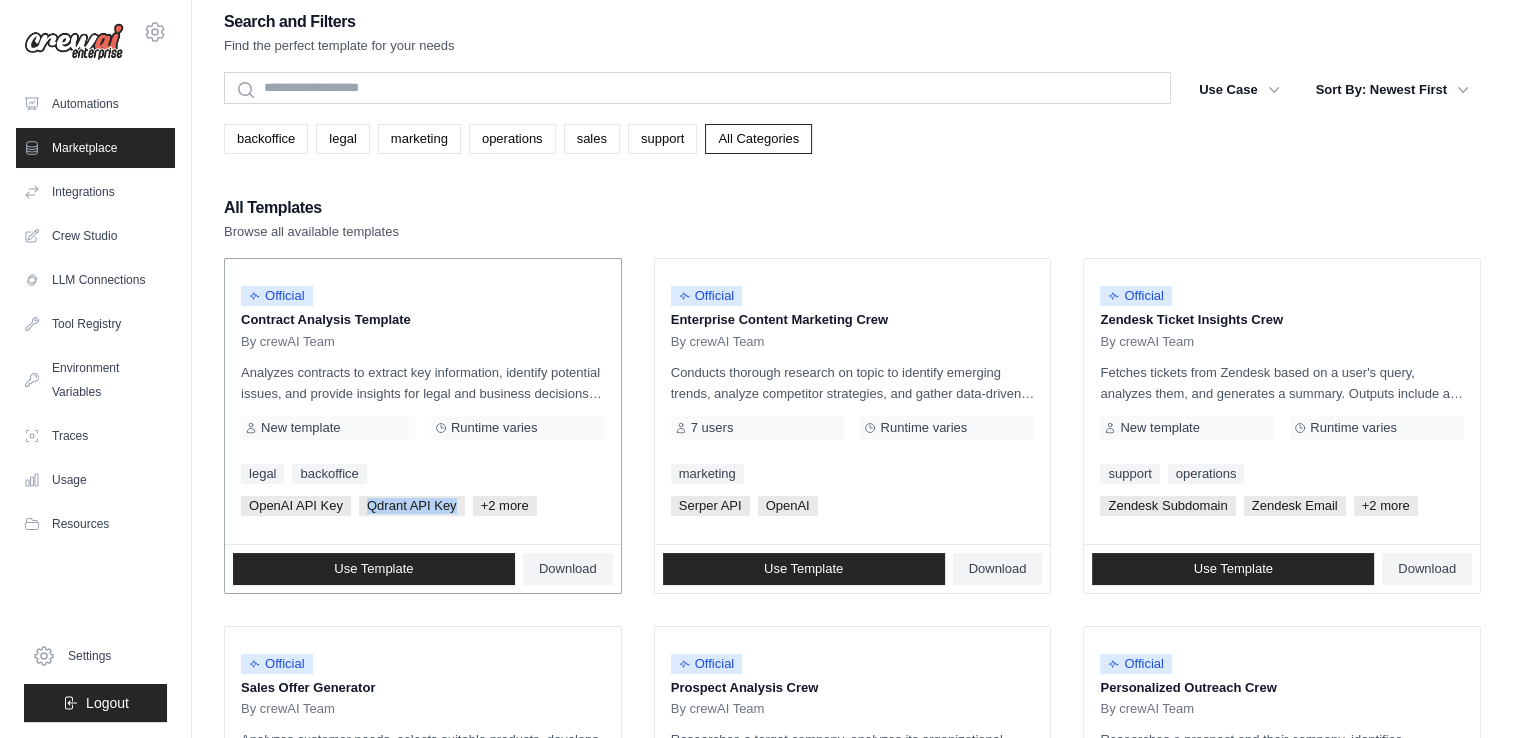 drag, startPoint x: 368, startPoint y: 504, endPoint x: 462, endPoint y: 508, distance: 94.08507 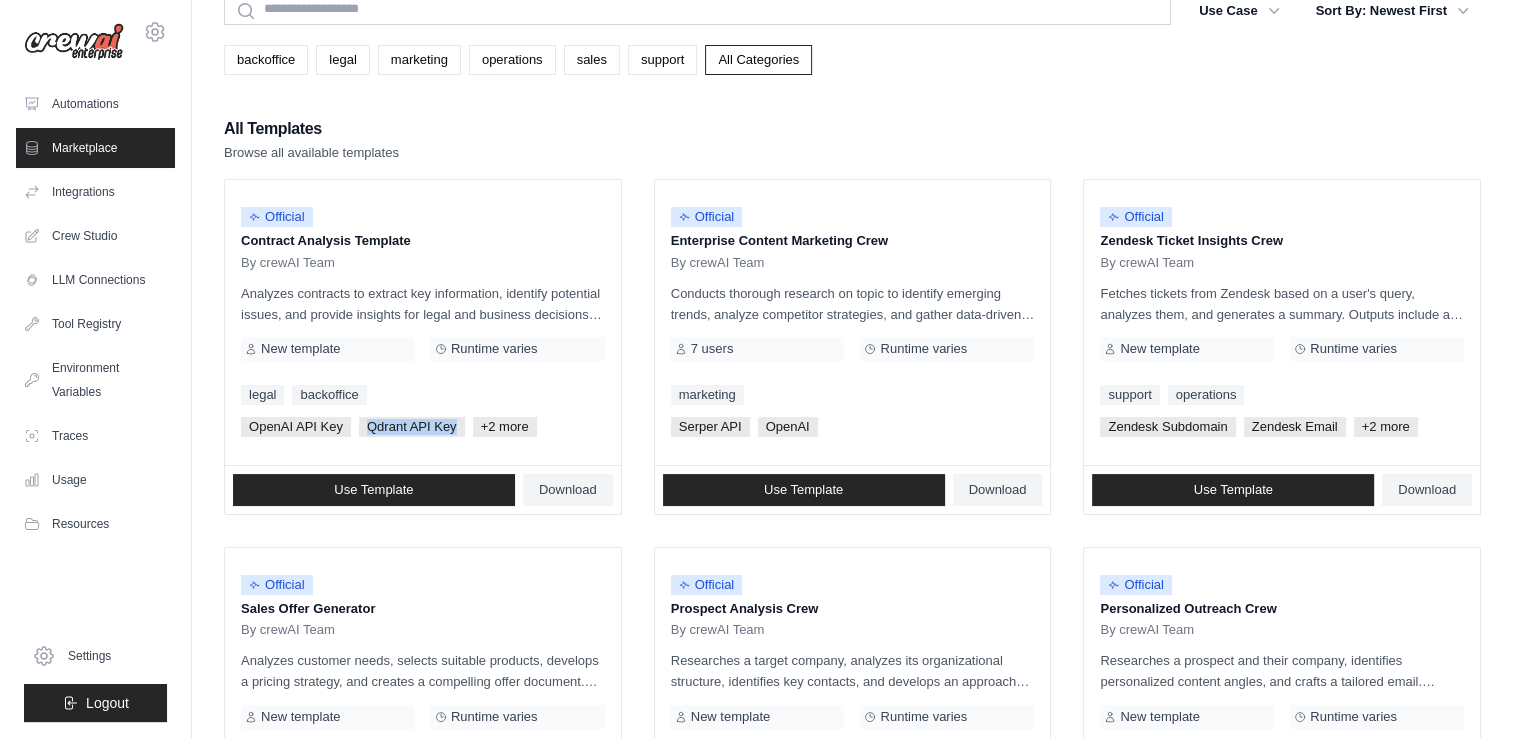 scroll, scrollTop: 0, scrollLeft: 0, axis: both 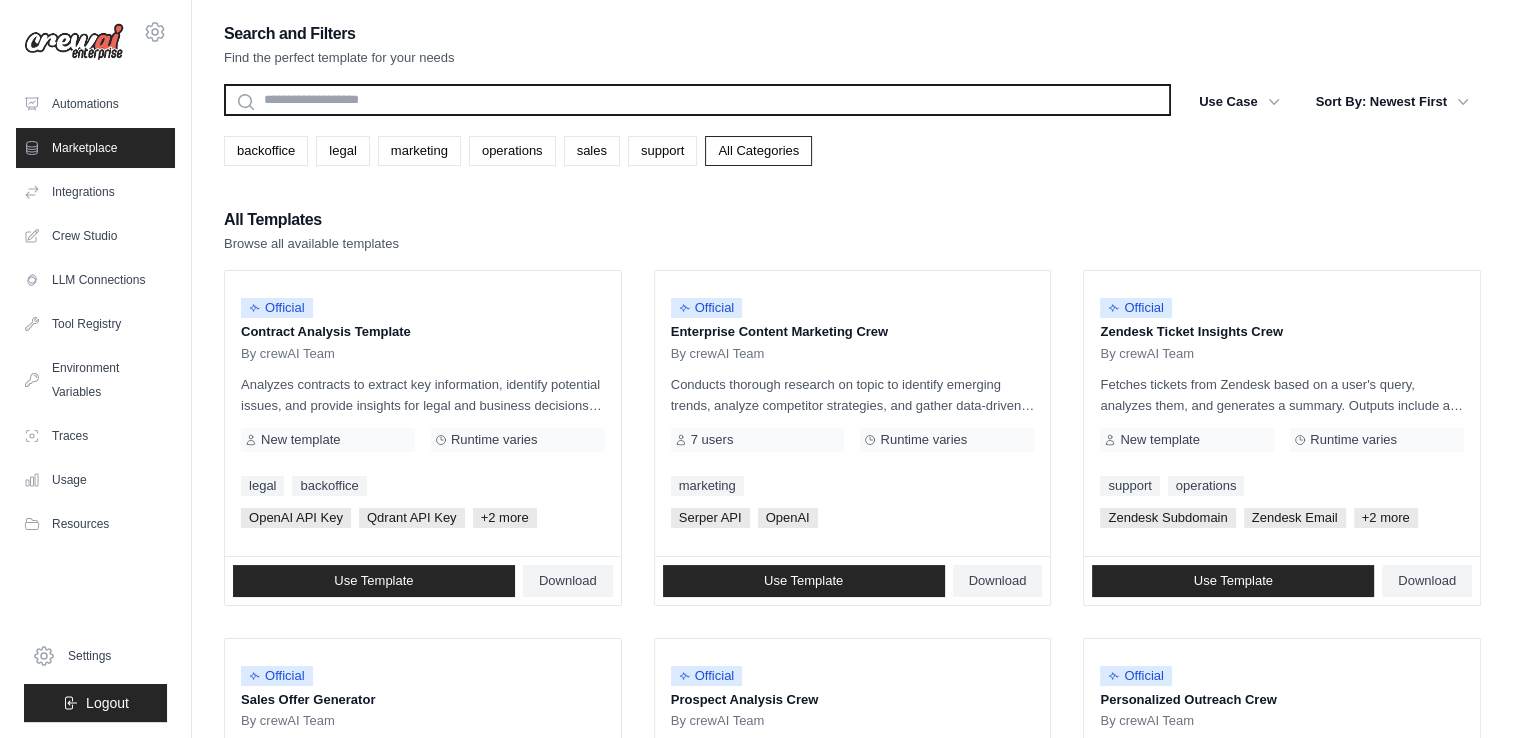 click at bounding box center (697, 100) 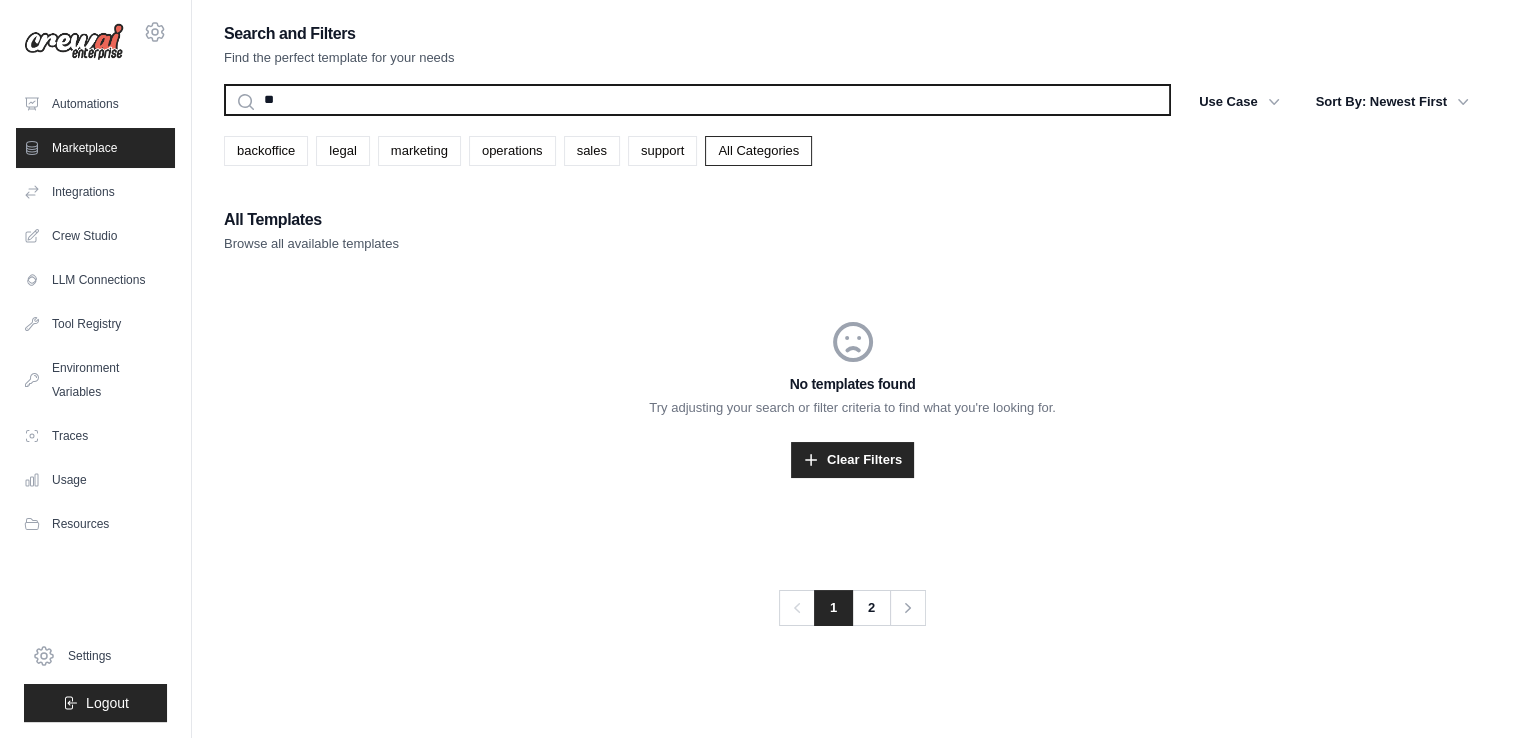 type on "*" 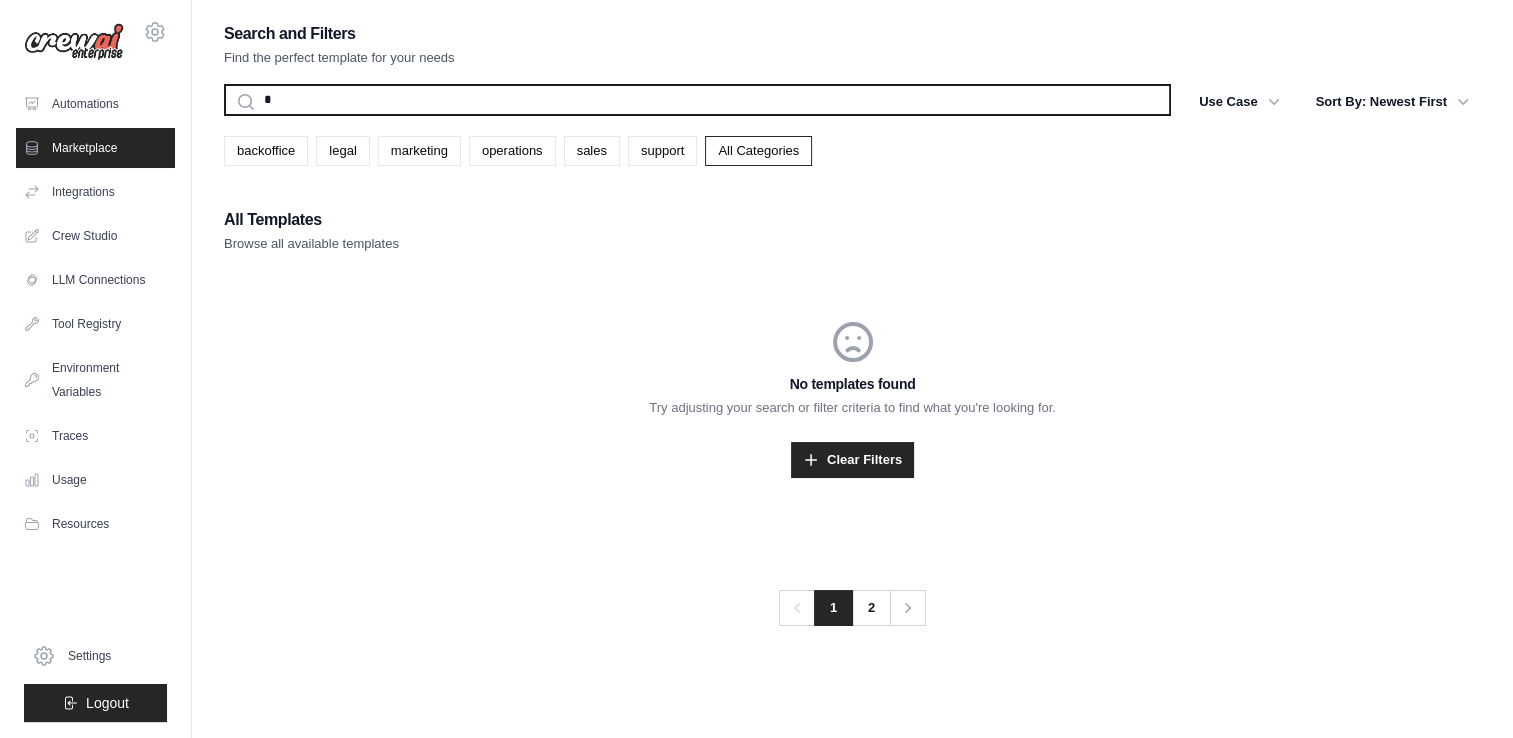 type 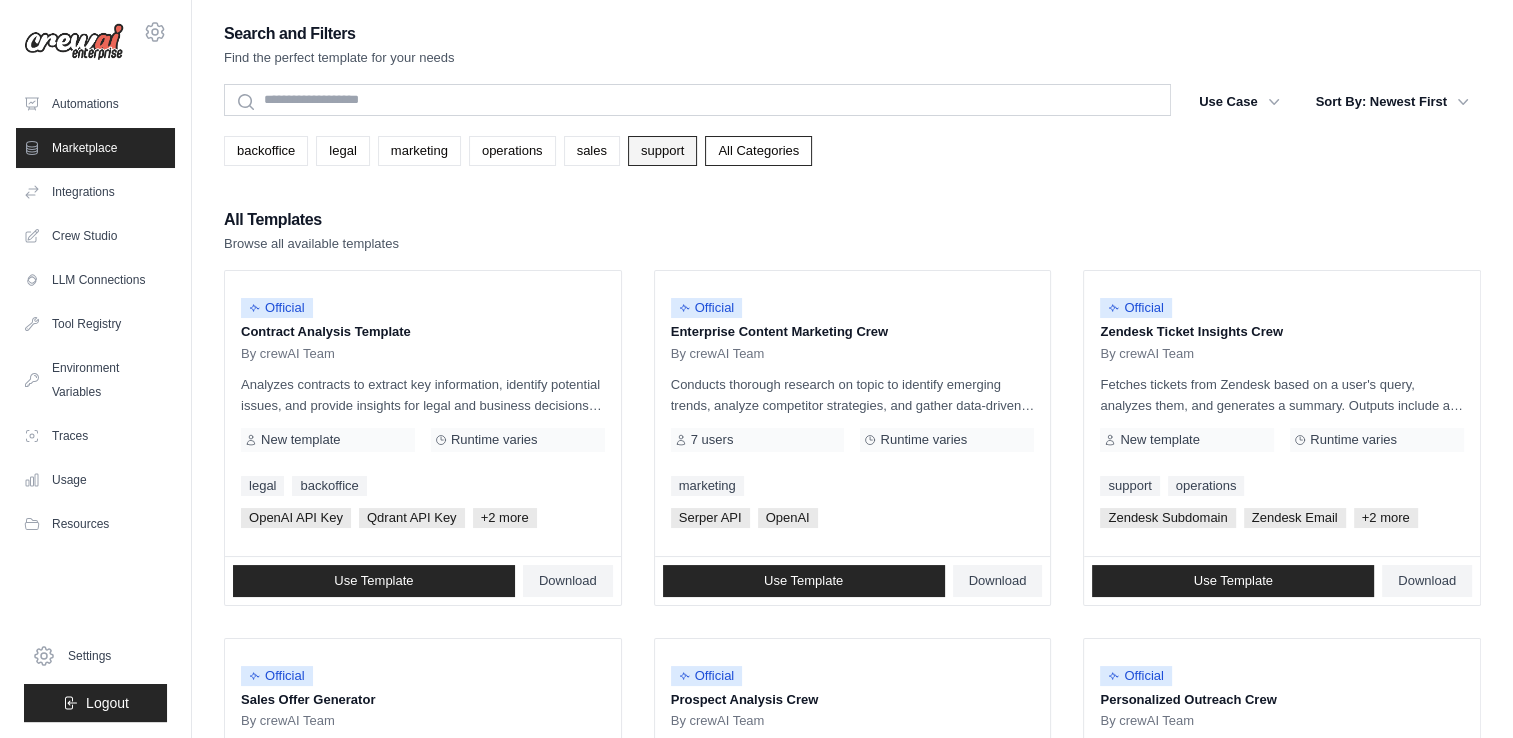 click on "support" at bounding box center [662, 151] 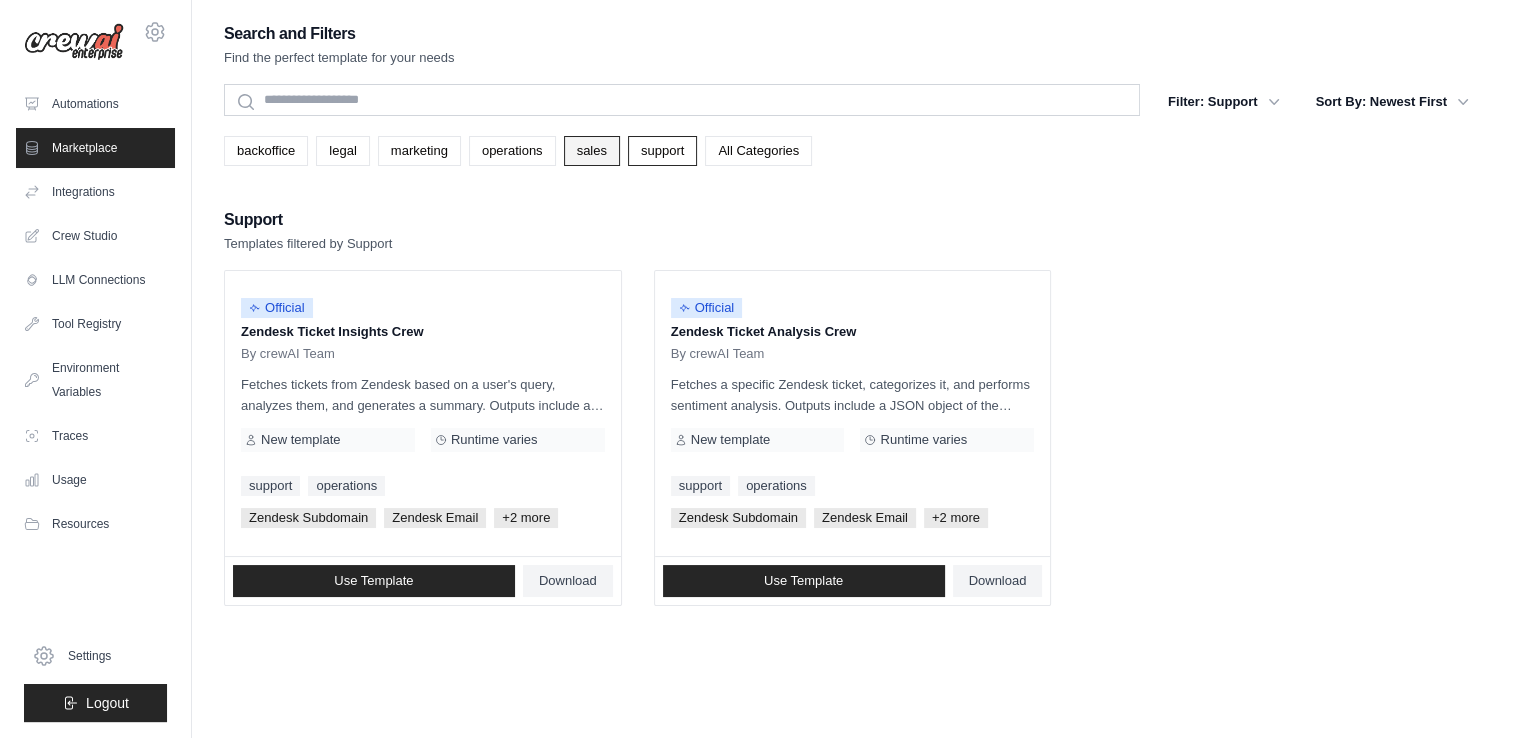 click on "sales" at bounding box center [592, 151] 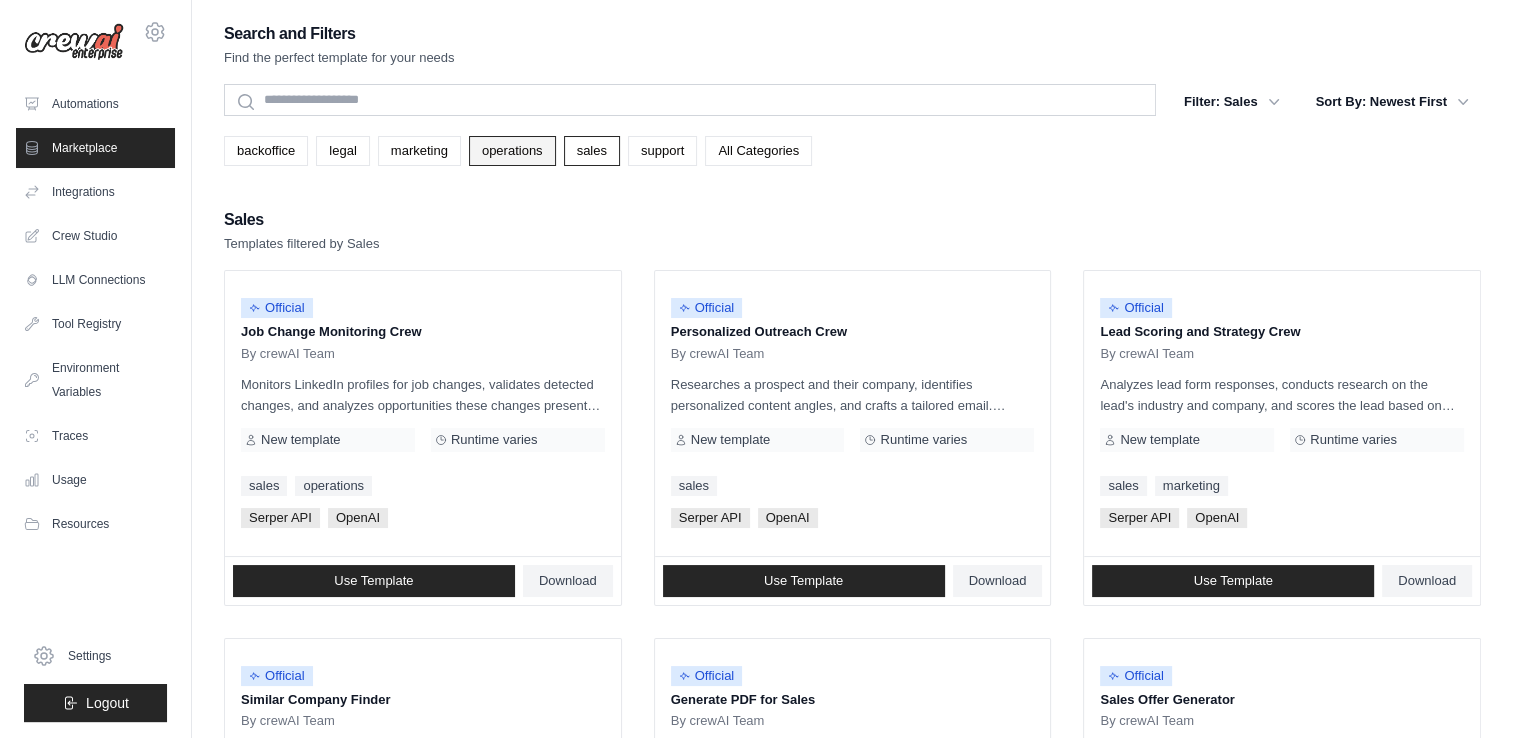click on "operations" at bounding box center [512, 151] 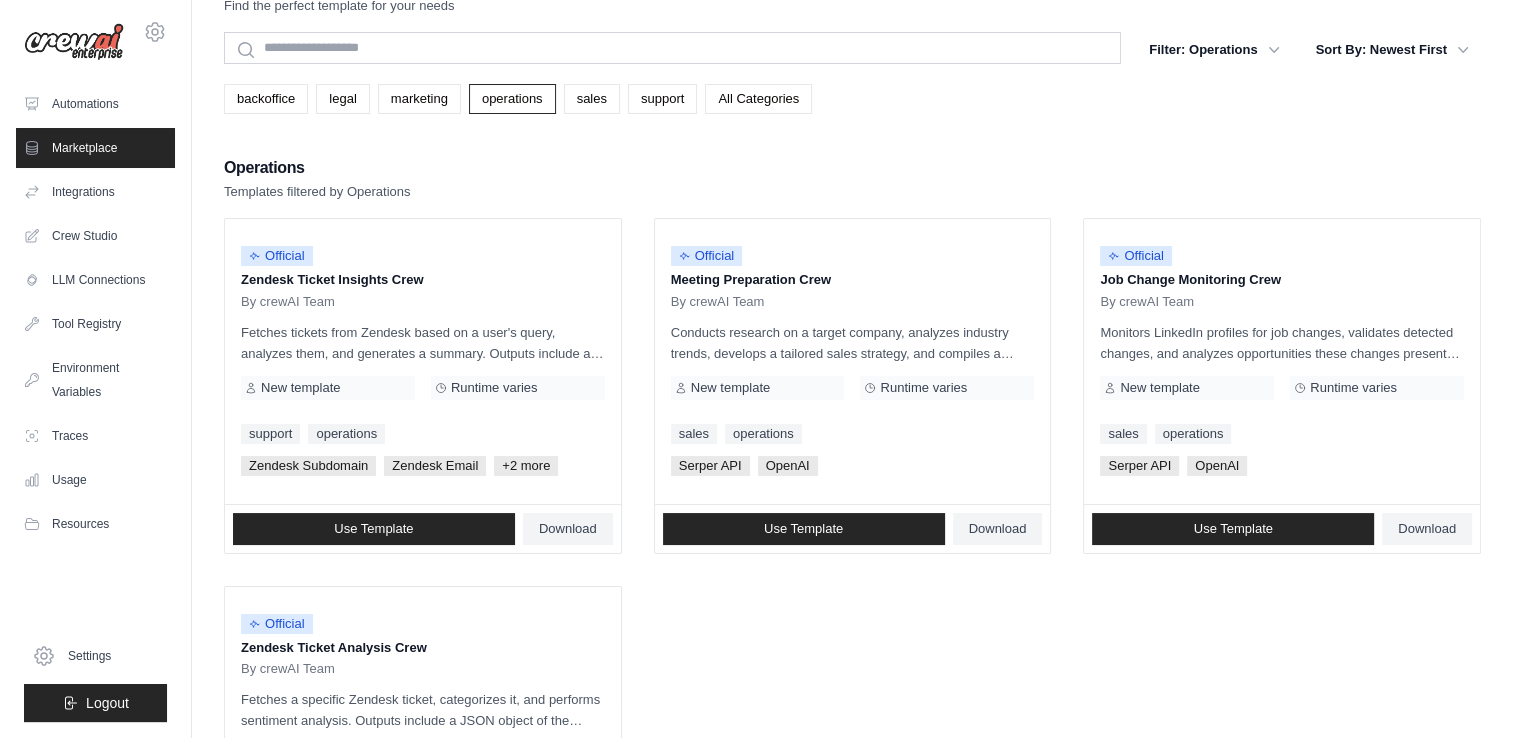 scroll, scrollTop: 51, scrollLeft: 0, axis: vertical 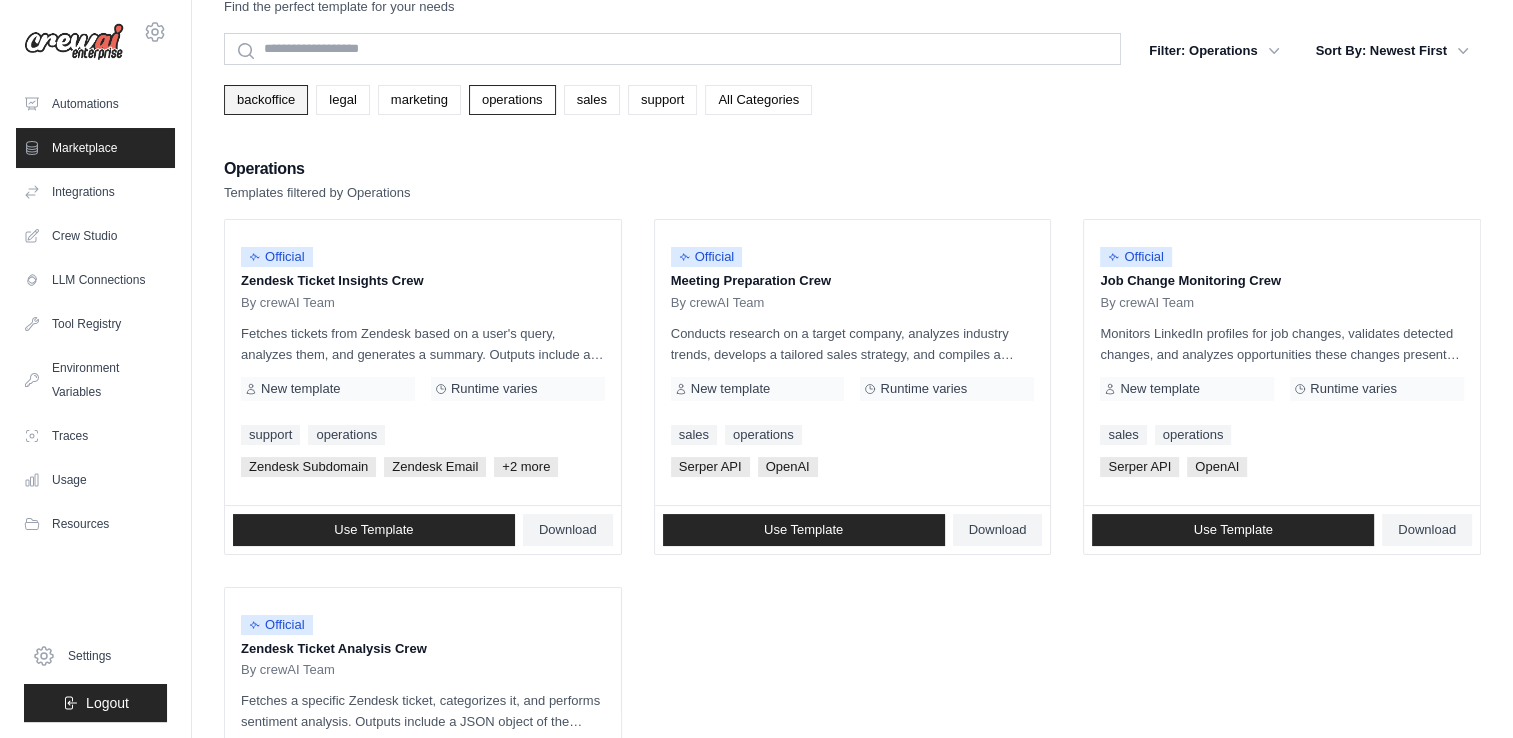 click on "backoffice" at bounding box center (266, 100) 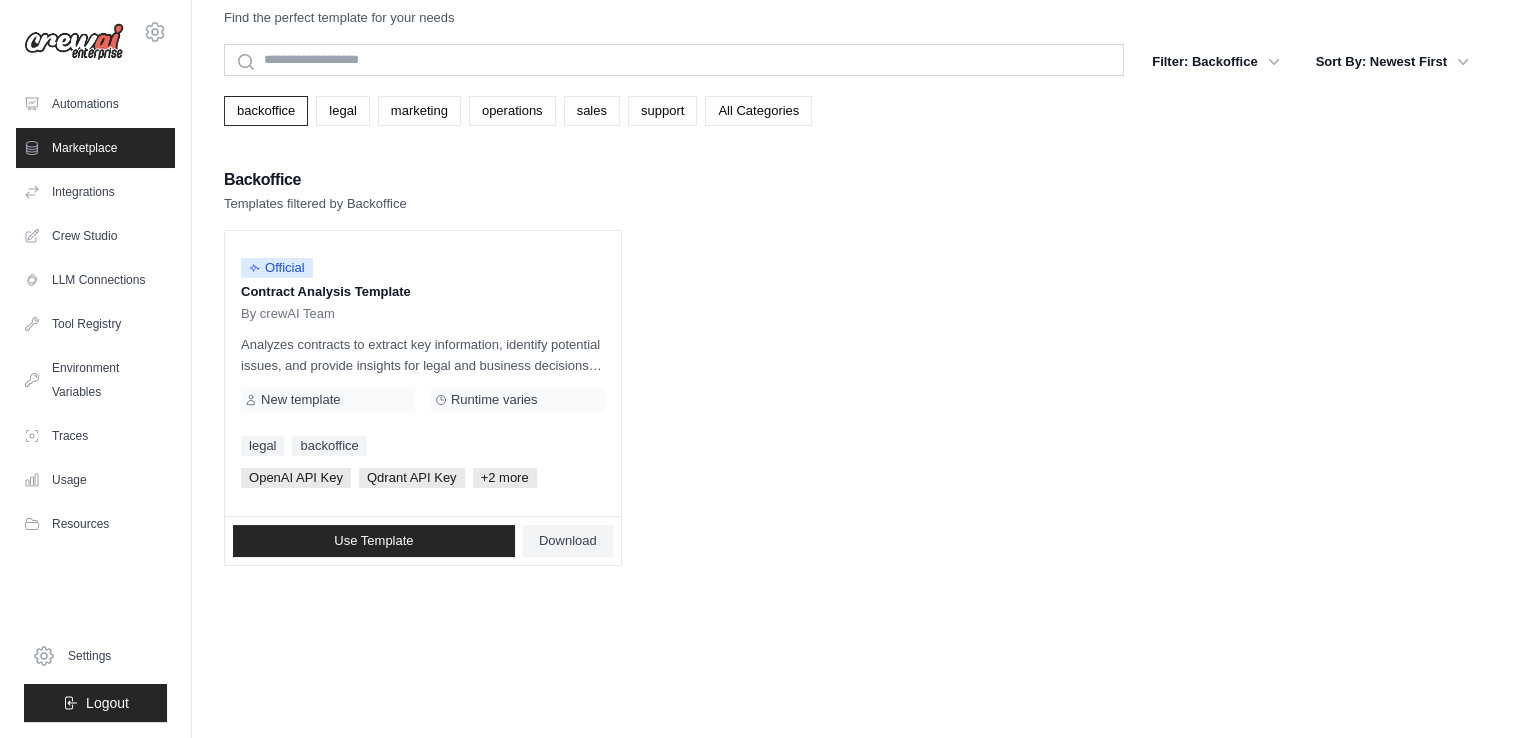 scroll, scrollTop: 0, scrollLeft: 0, axis: both 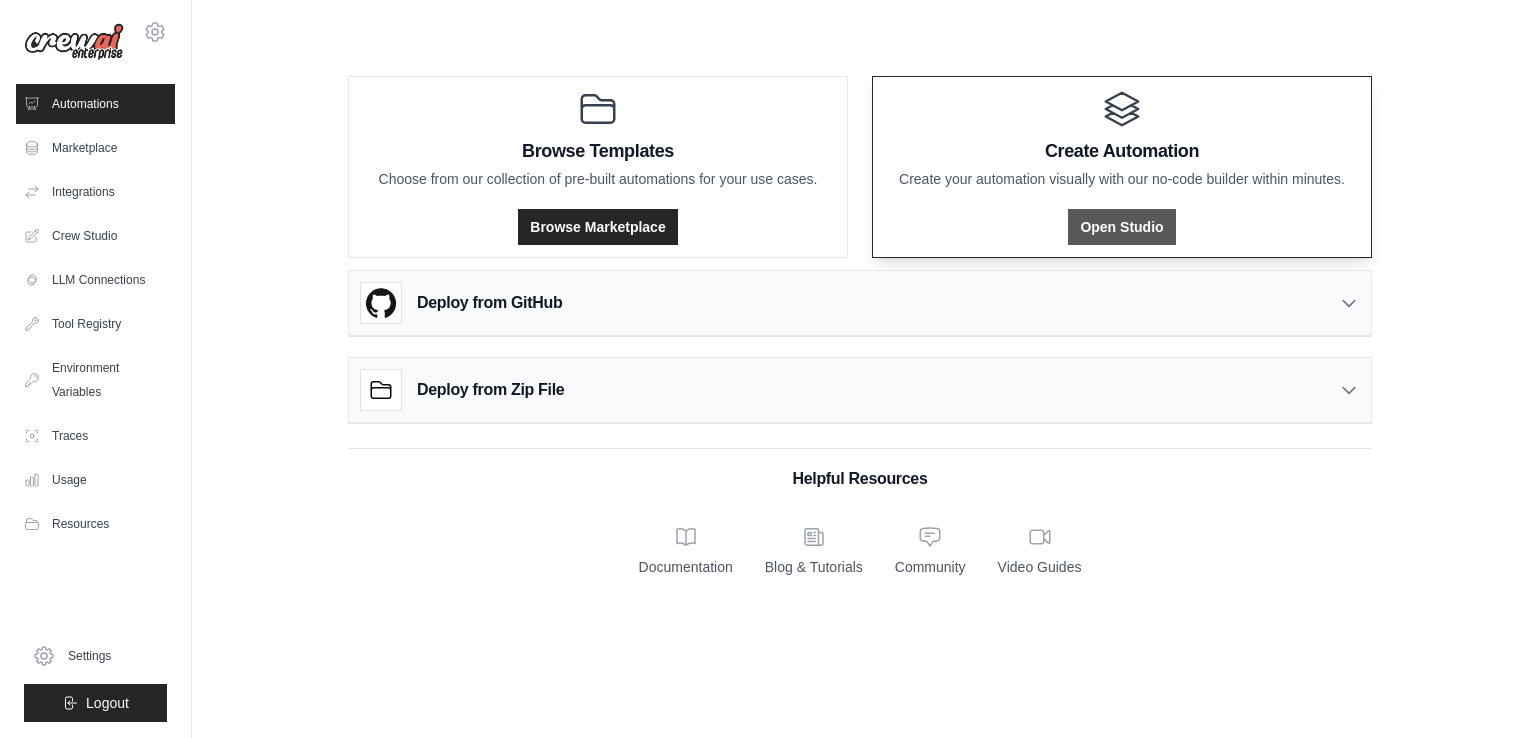 click on "Open Studio" at bounding box center [1121, 227] 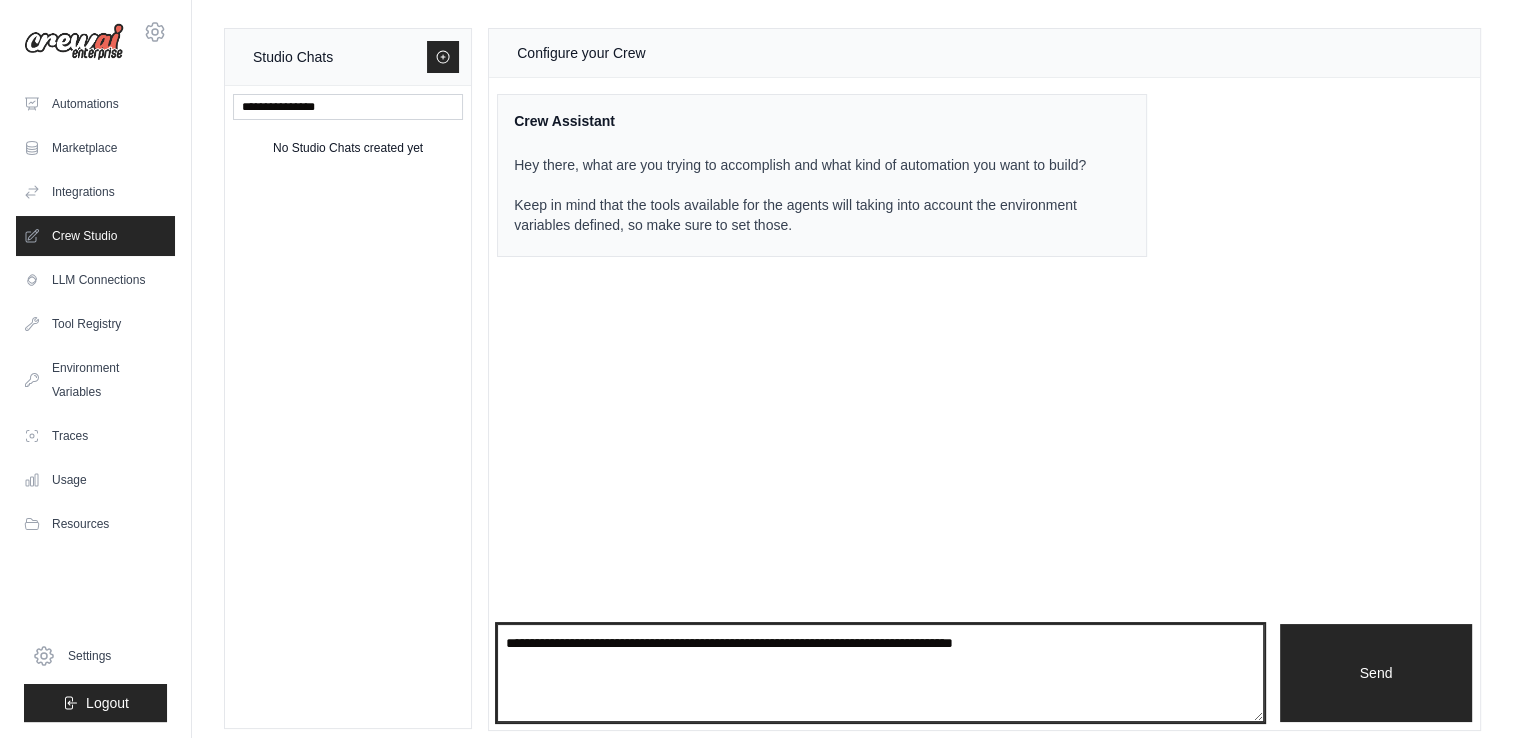 click at bounding box center (880, 673) 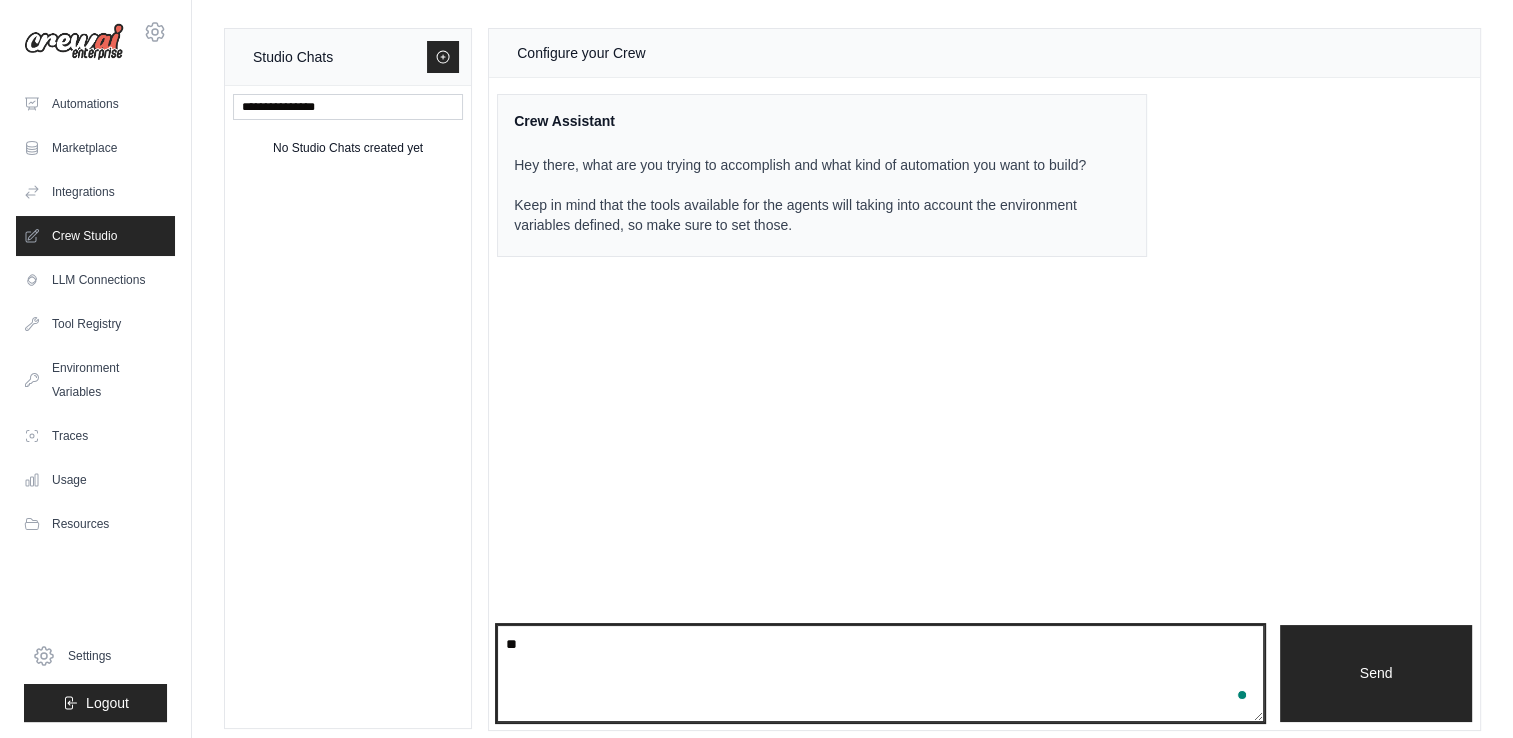 type on "*" 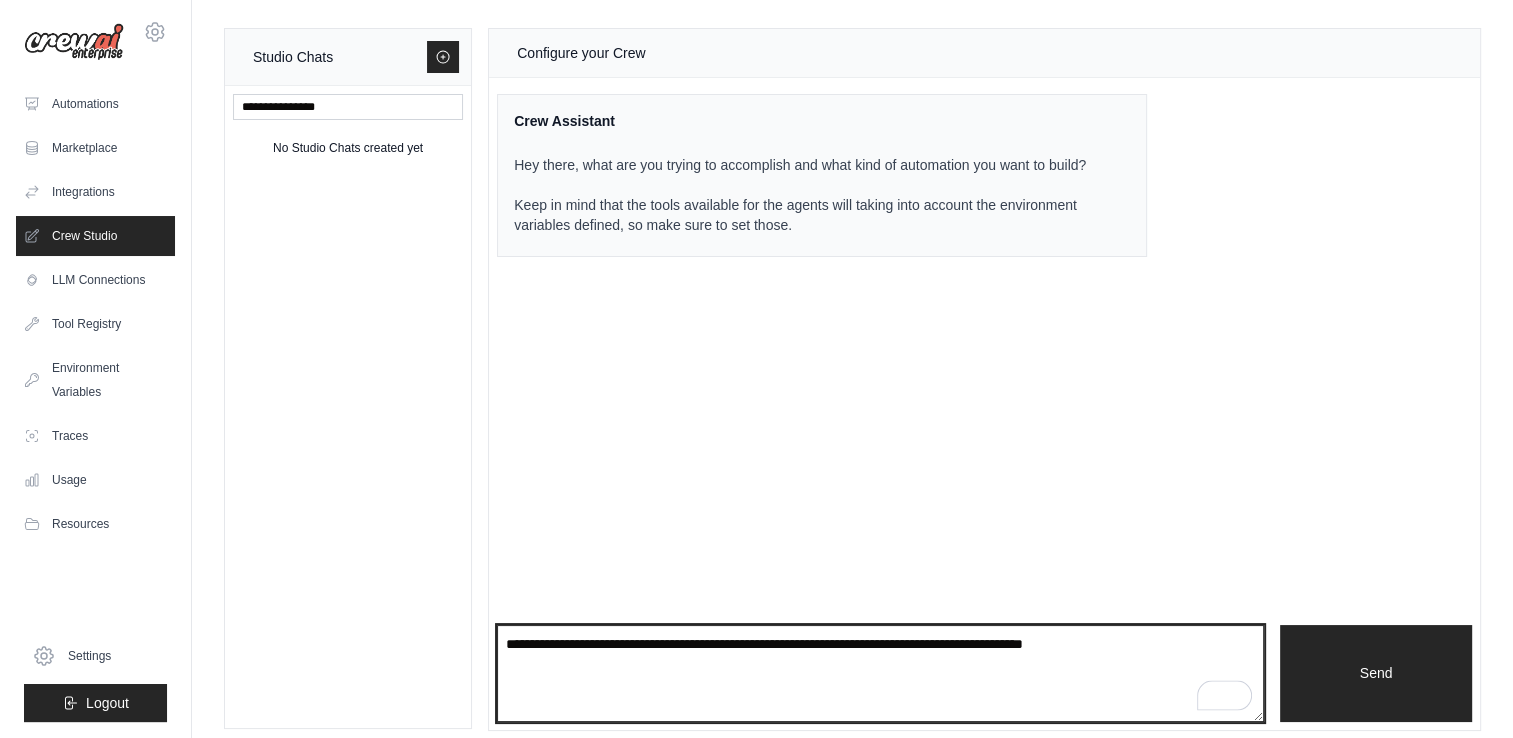 click on "**********" at bounding box center [880, 674] 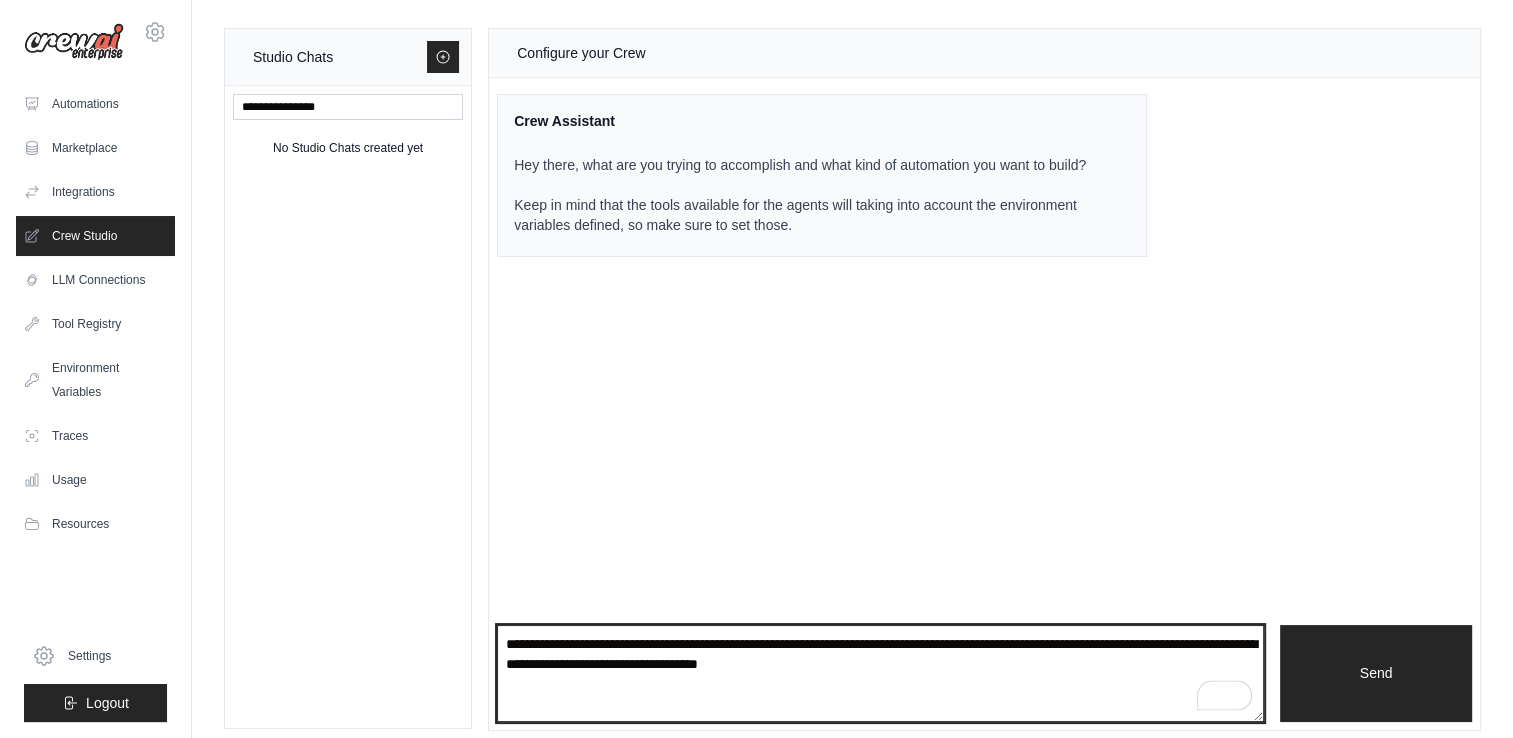 click on "**********" at bounding box center (880, 674) 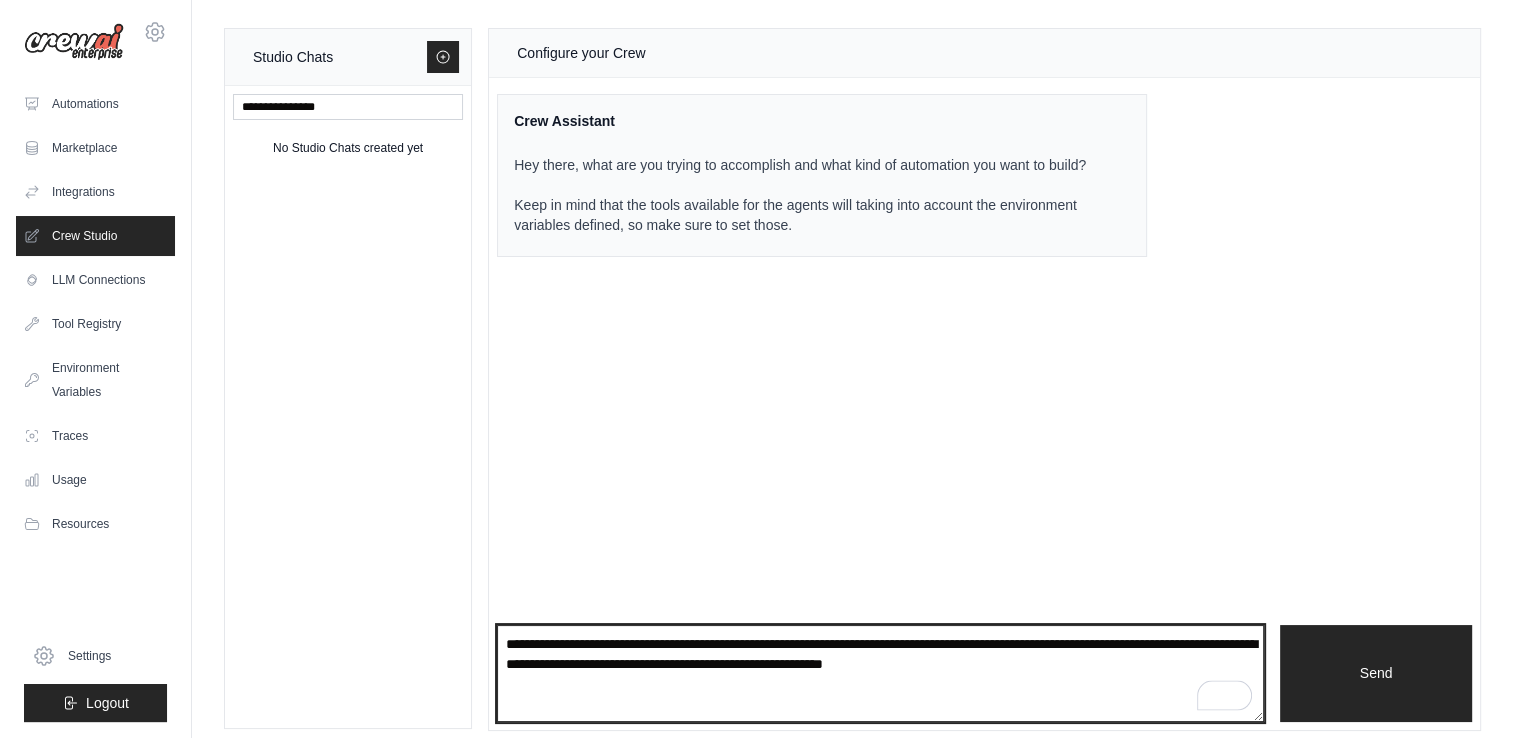 click on "**********" at bounding box center [880, 674] 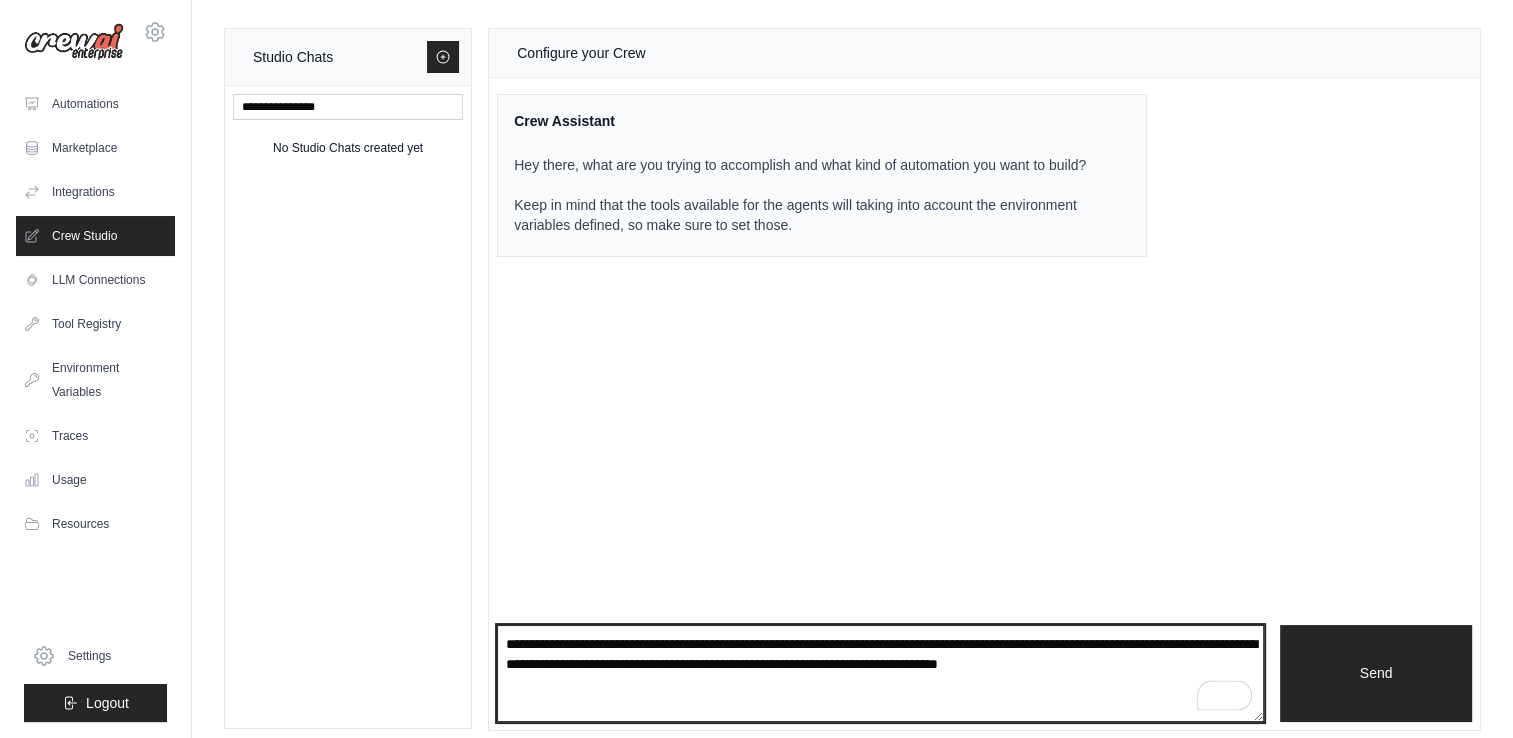 click on "**********" at bounding box center (880, 674) 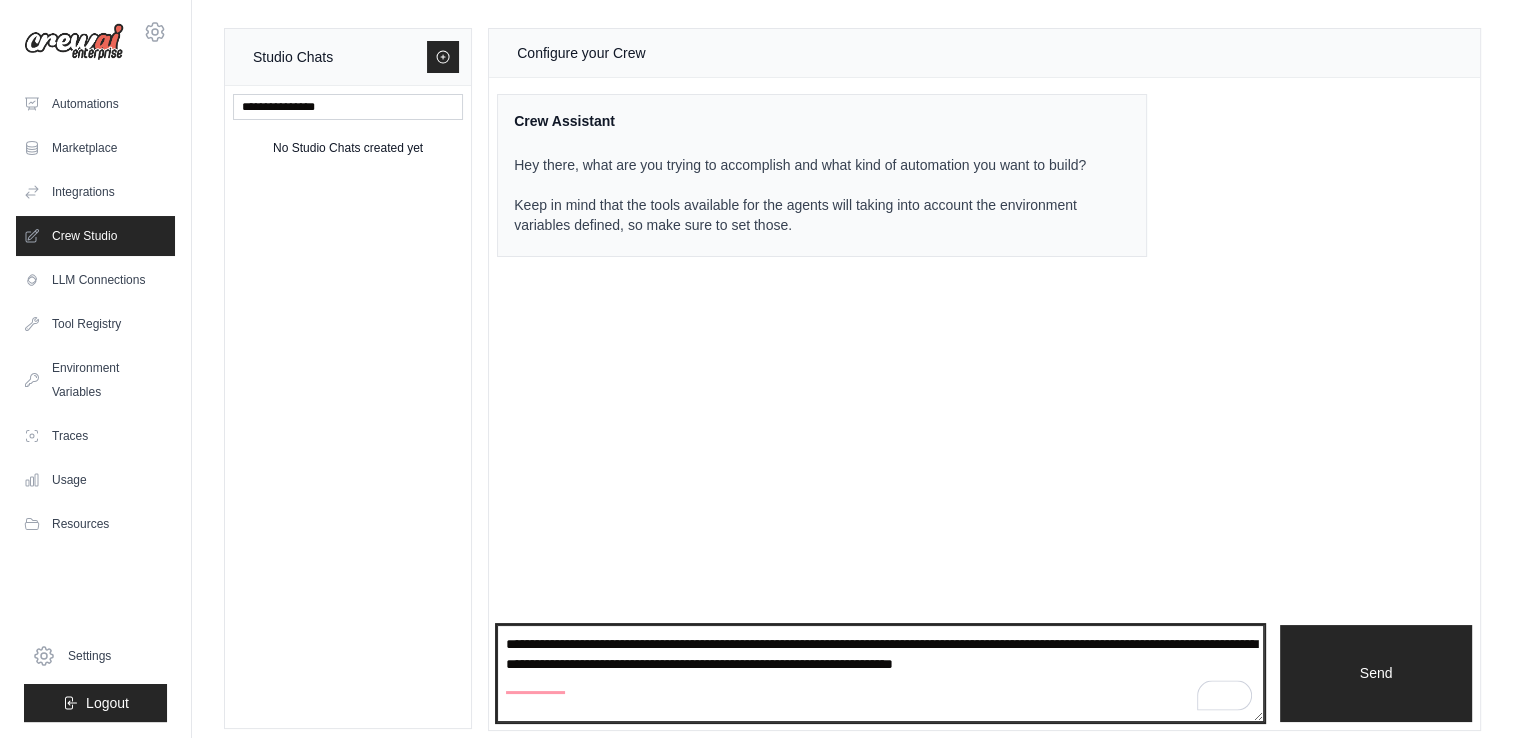 click on "**********" at bounding box center (880, 674) 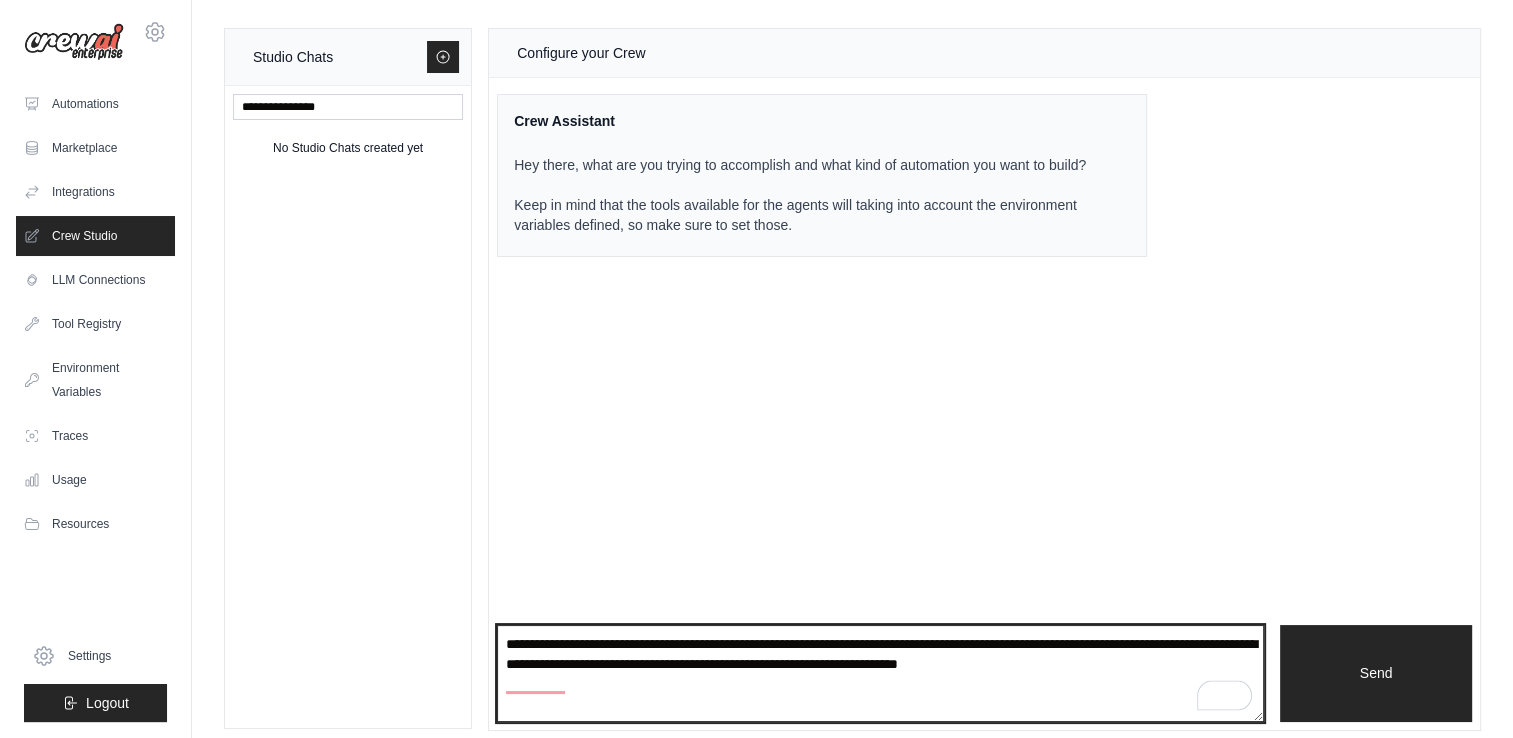 click on "**********" at bounding box center (880, 674) 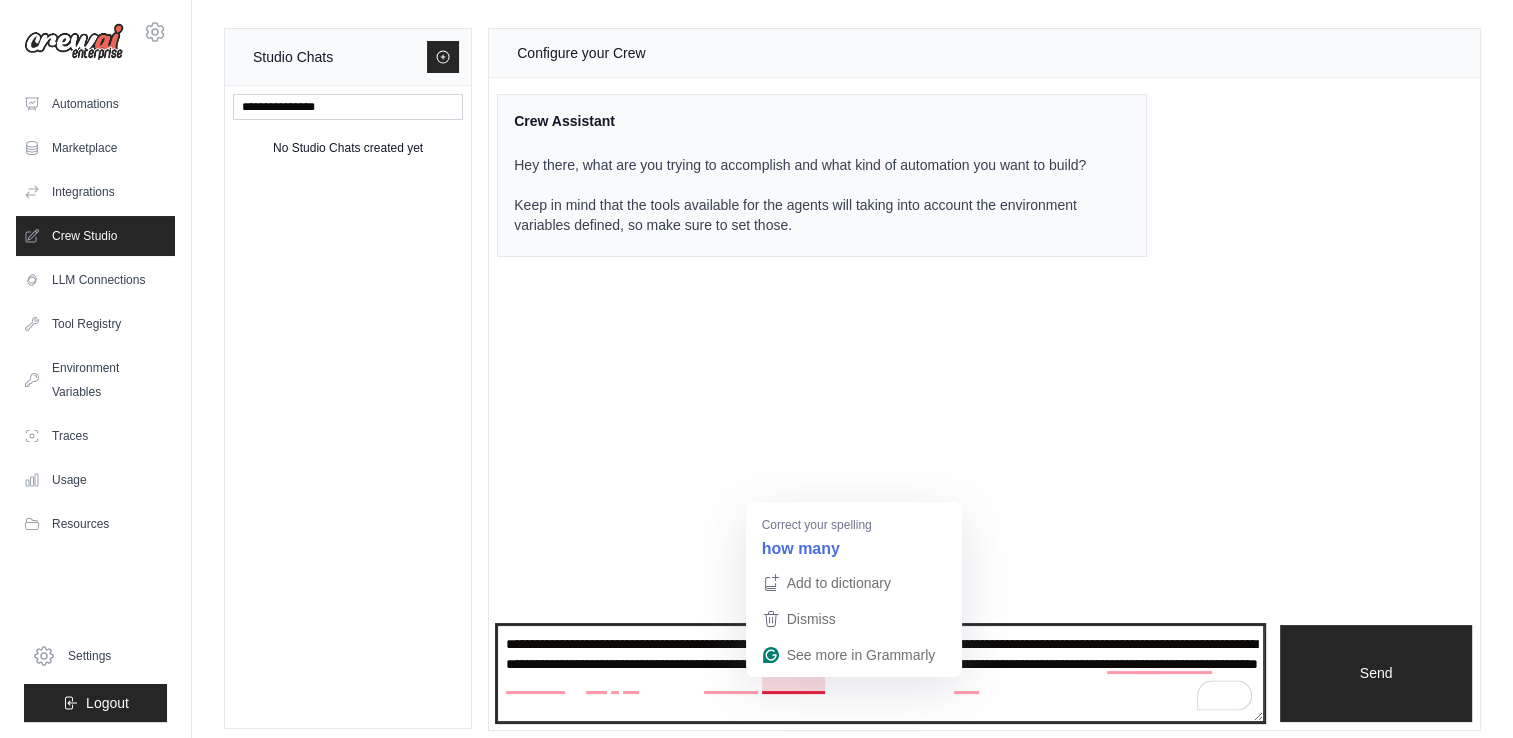 click on "**********" at bounding box center [880, 674] 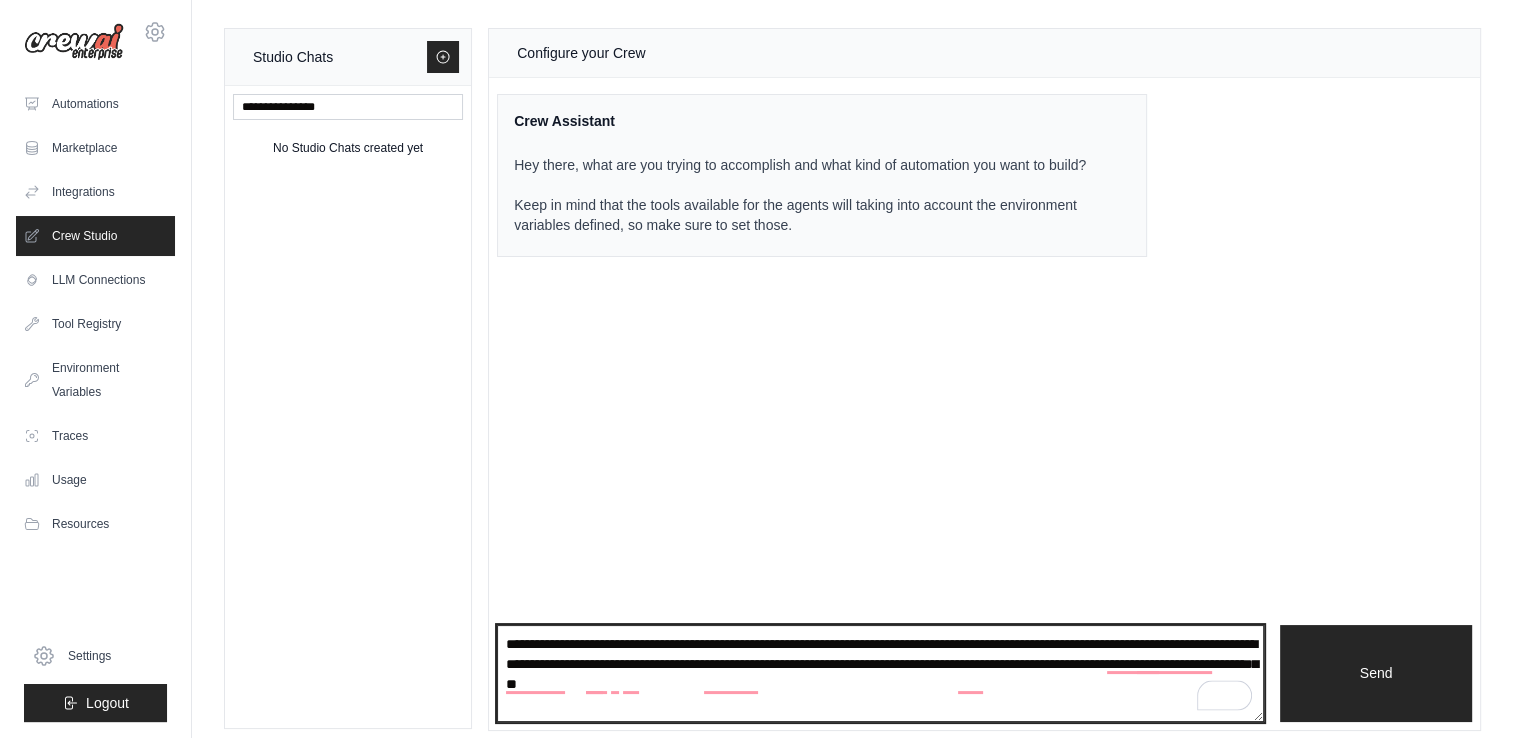 click on "**********" at bounding box center [880, 674] 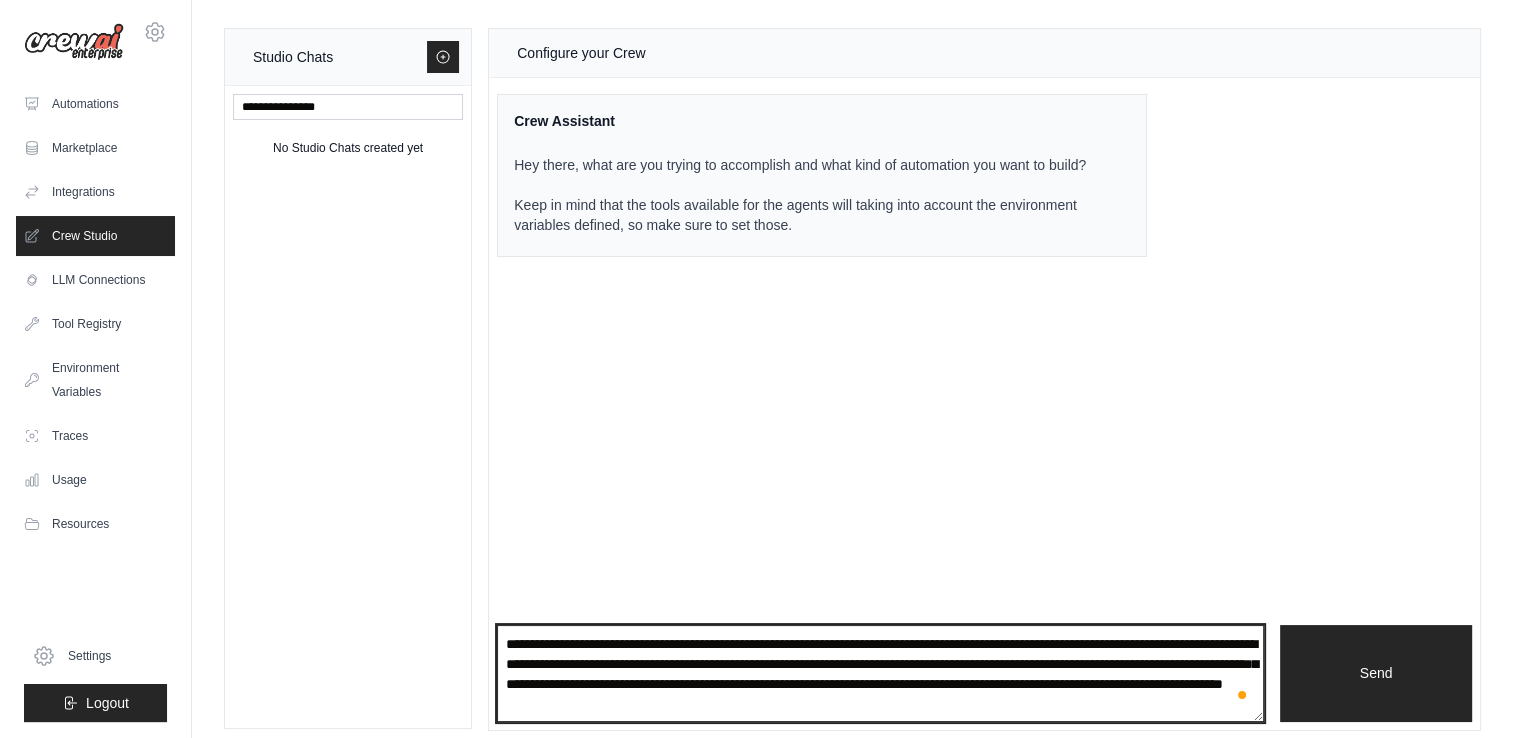scroll, scrollTop: 10, scrollLeft: 0, axis: vertical 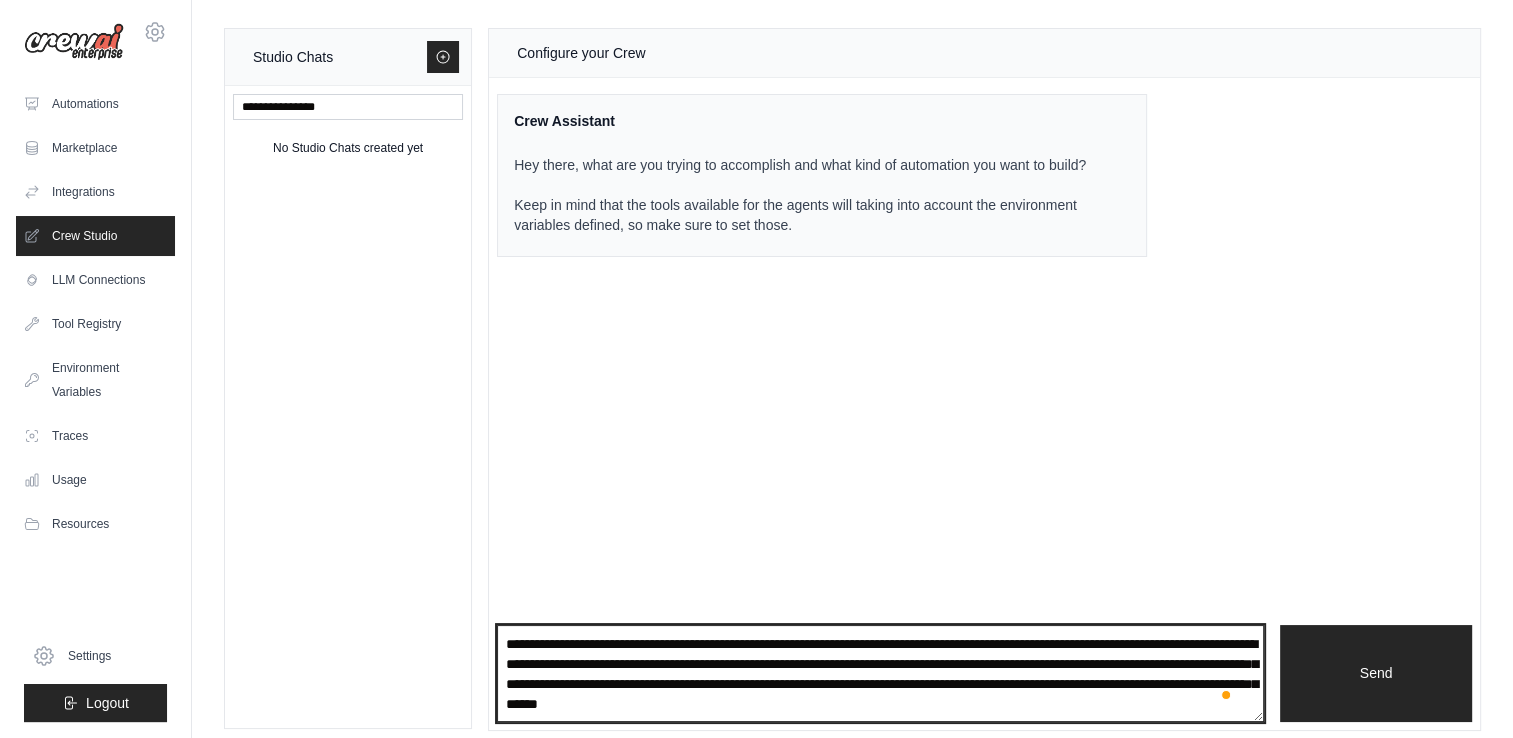 type on "**********" 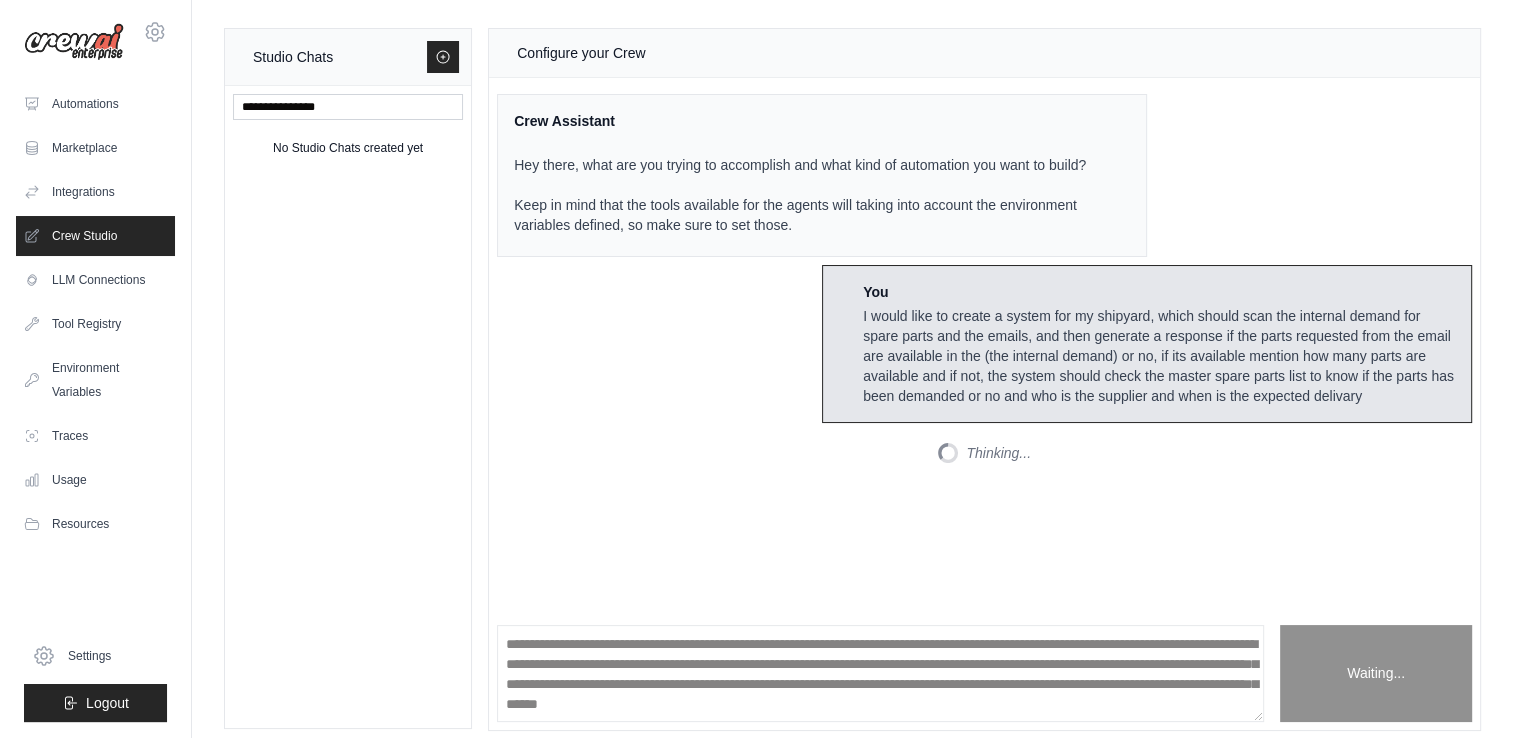 scroll, scrollTop: 0, scrollLeft: 0, axis: both 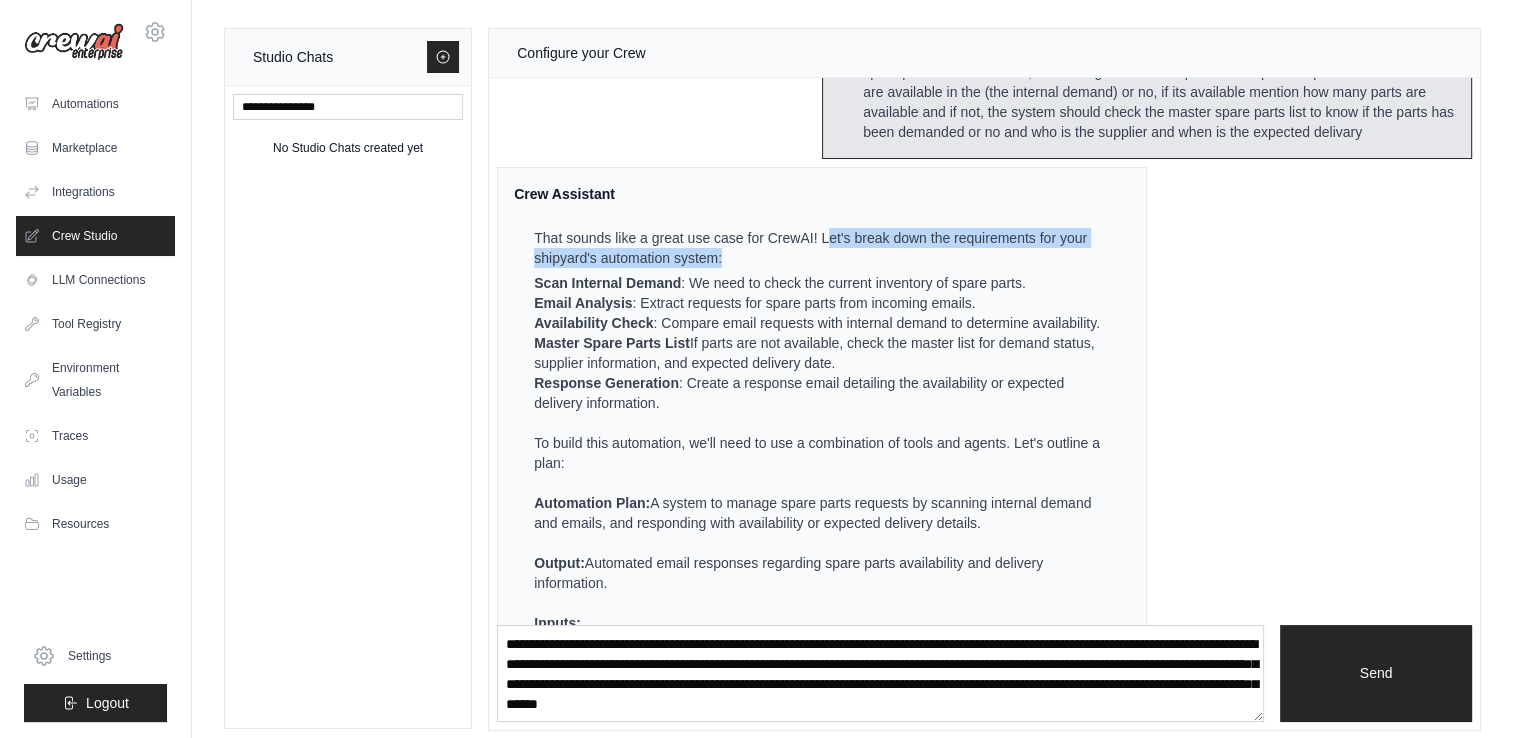 drag, startPoint x: 844, startPoint y: 268, endPoint x: 869, endPoint y: 304, distance: 43.829212 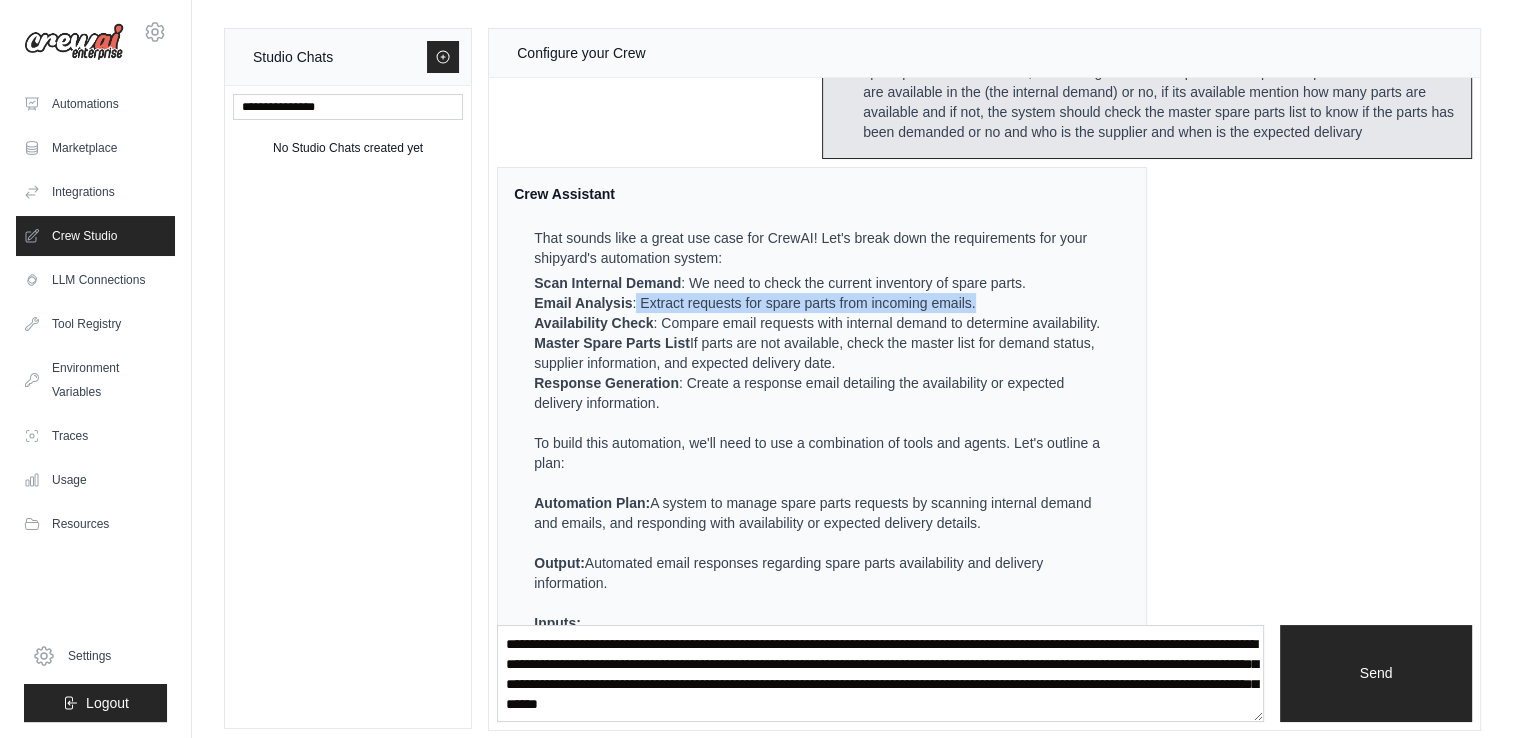 drag, startPoint x: 637, startPoint y: 337, endPoint x: 1129, endPoint y: 334, distance: 492.00916 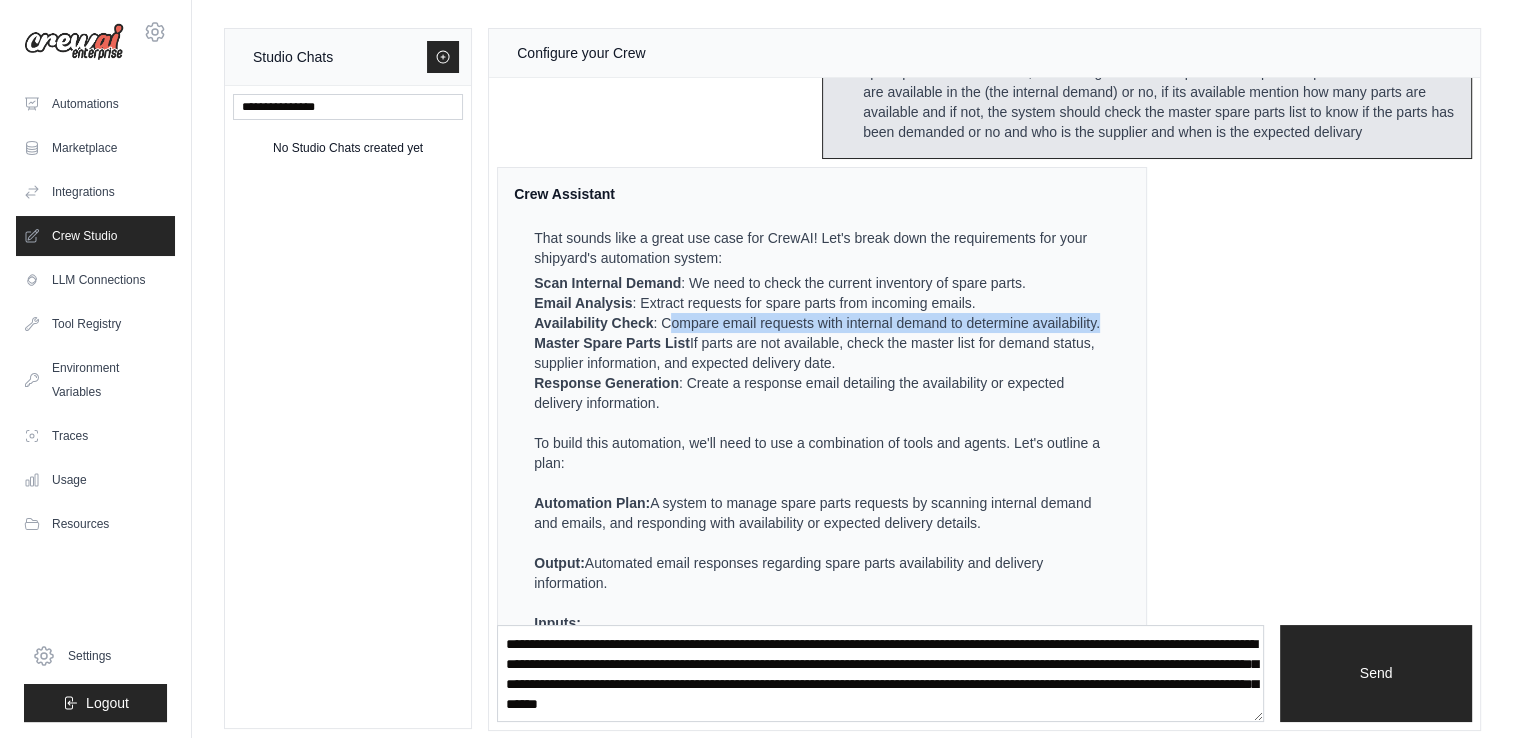 drag, startPoint x: 670, startPoint y: 366, endPoint x: 689, endPoint y: 384, distance: 26.172504 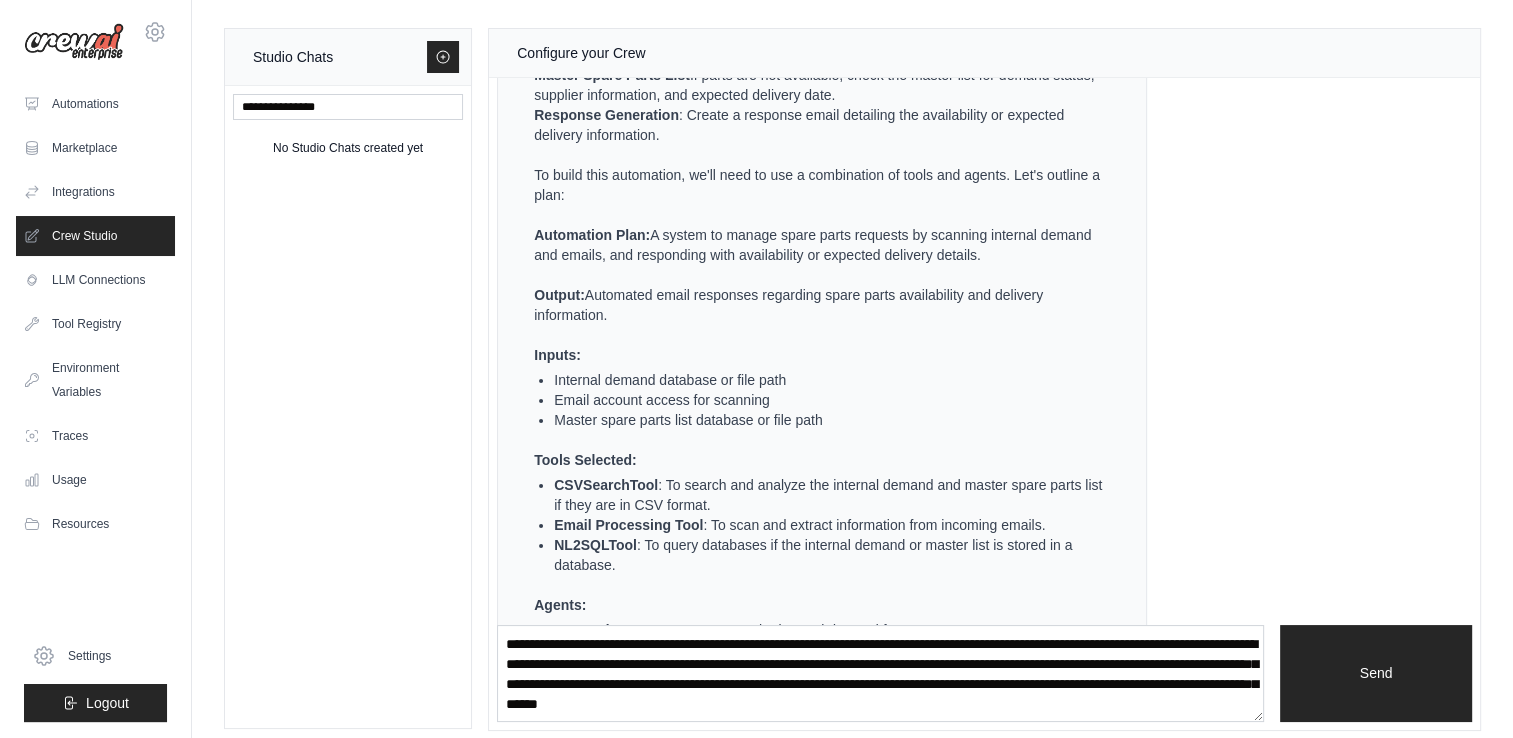 scroll, scrollTop: 535, scrollLeft: 0, axis: vertical 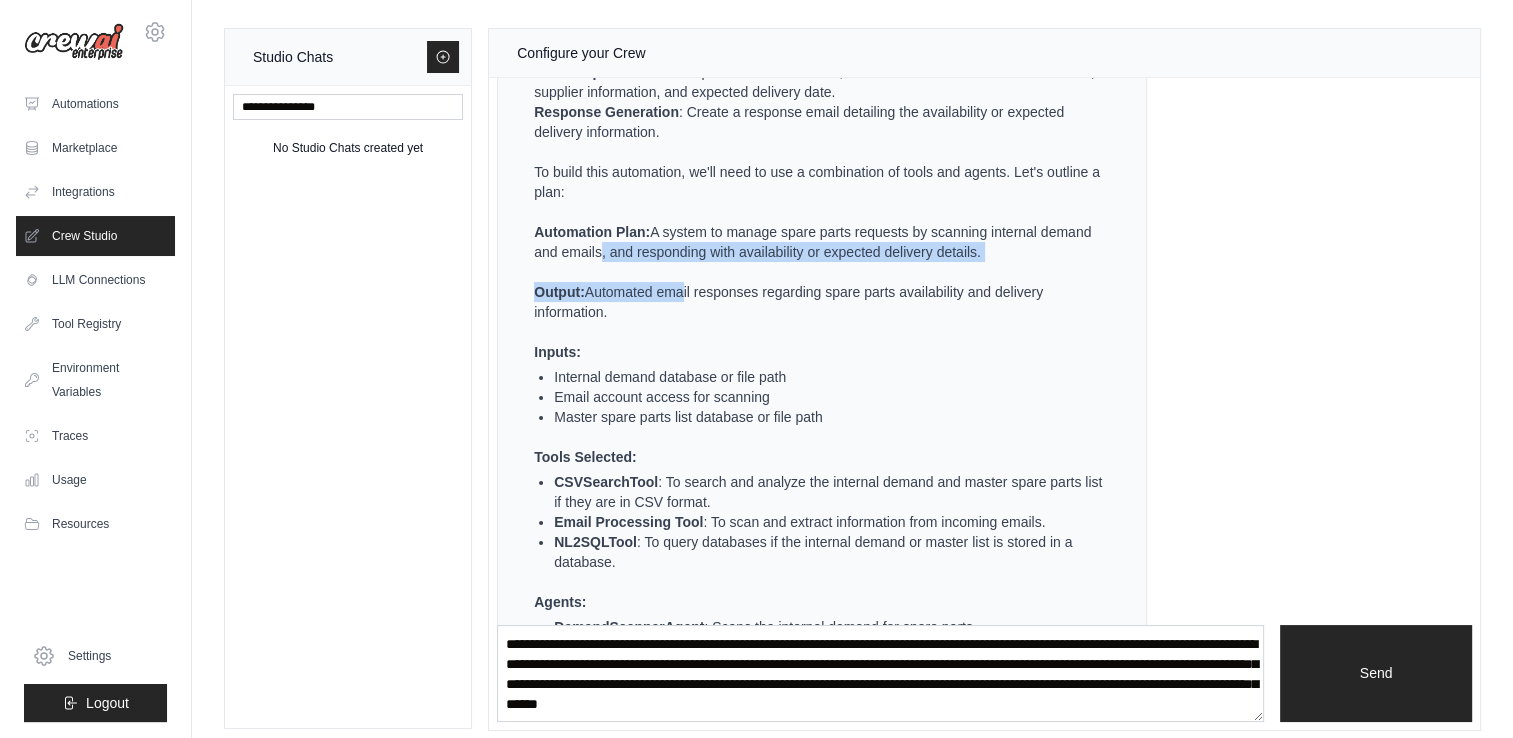 drag, startPoint x: 656, startPoint y: 303, endPoint x: 686, endPoint y: 326, distance: 37.802116 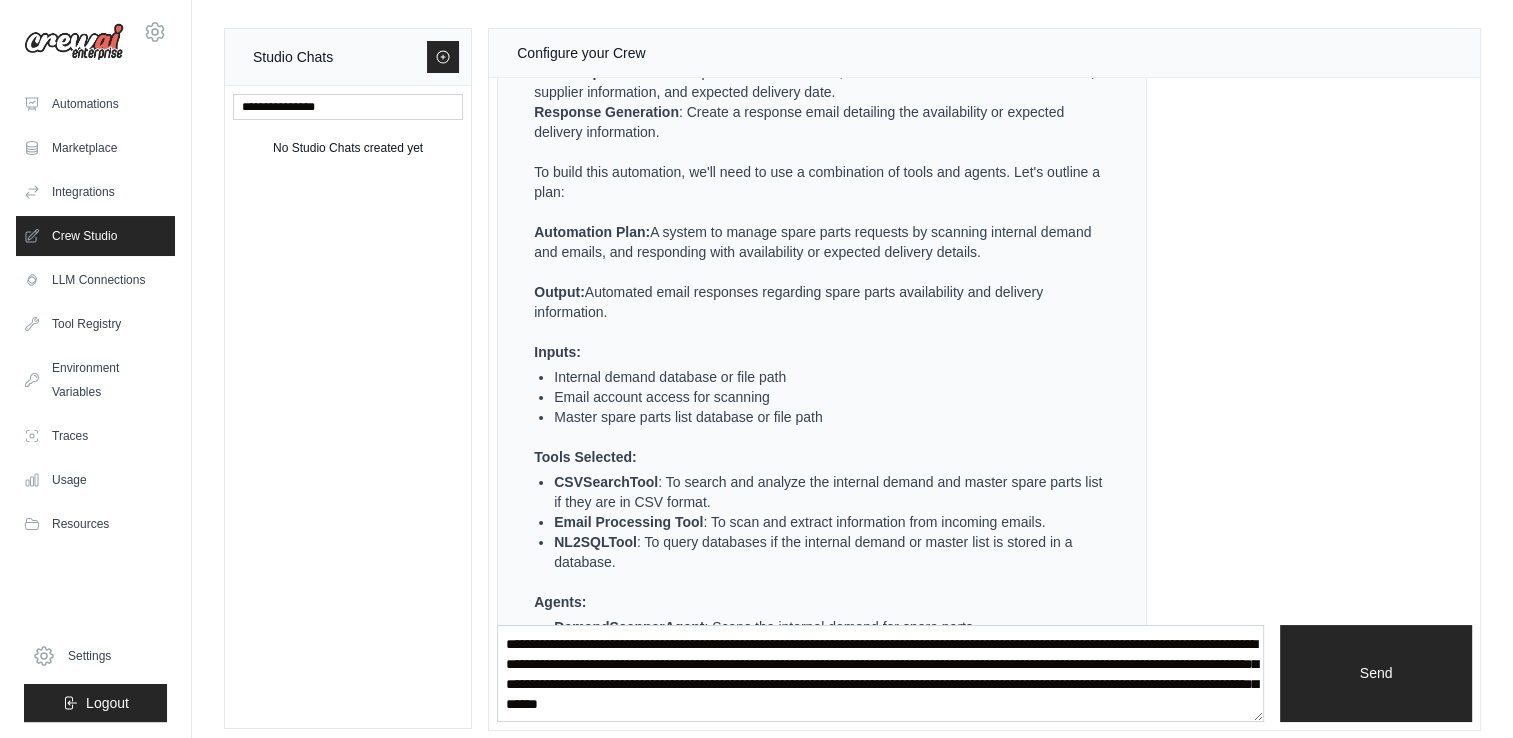 drag, startPoint x: 586, startPoint y: 341, endPoint x: 620, endPoint y: 374, distance: 47.38143 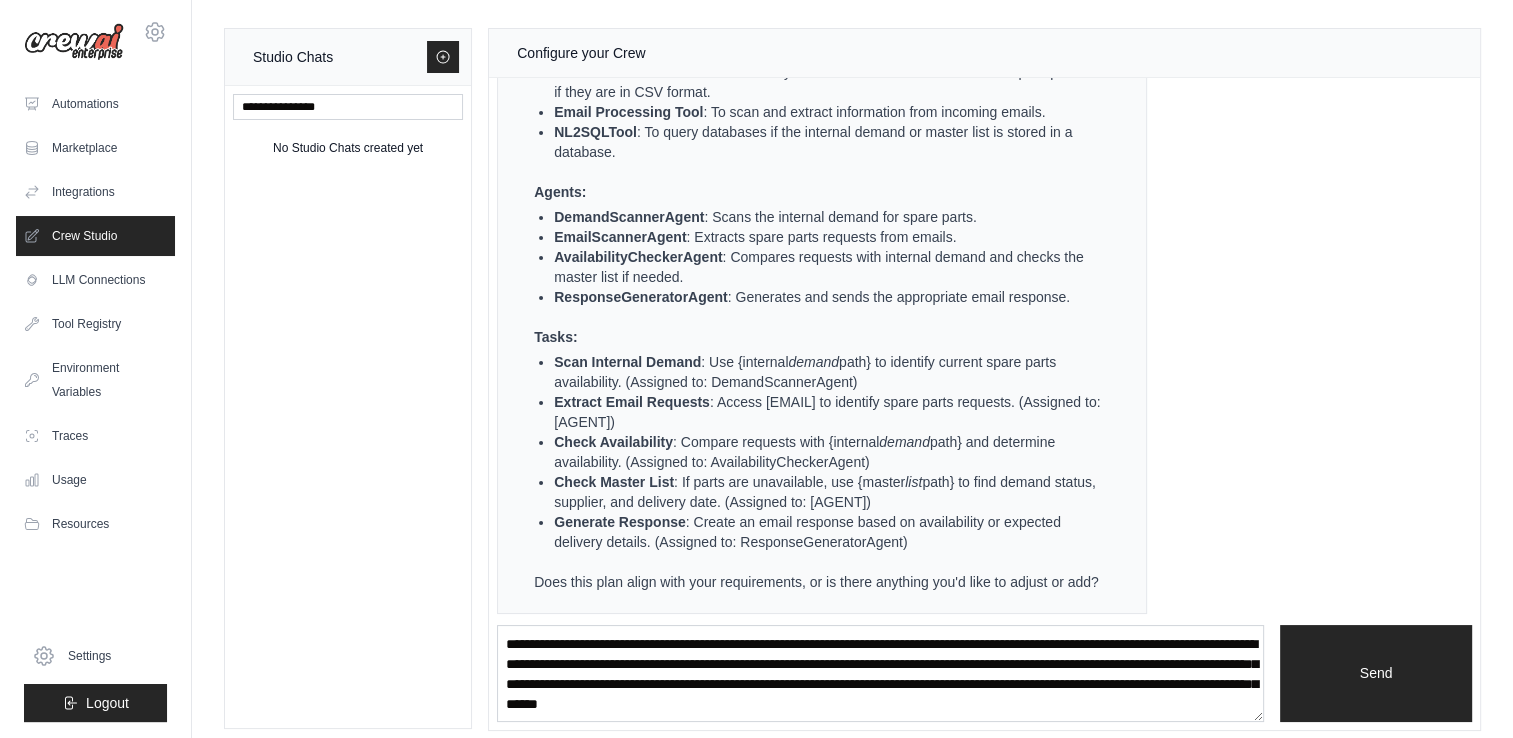 scroll, scrollTop: 1028, scrollLeft: 0, axis: vertical 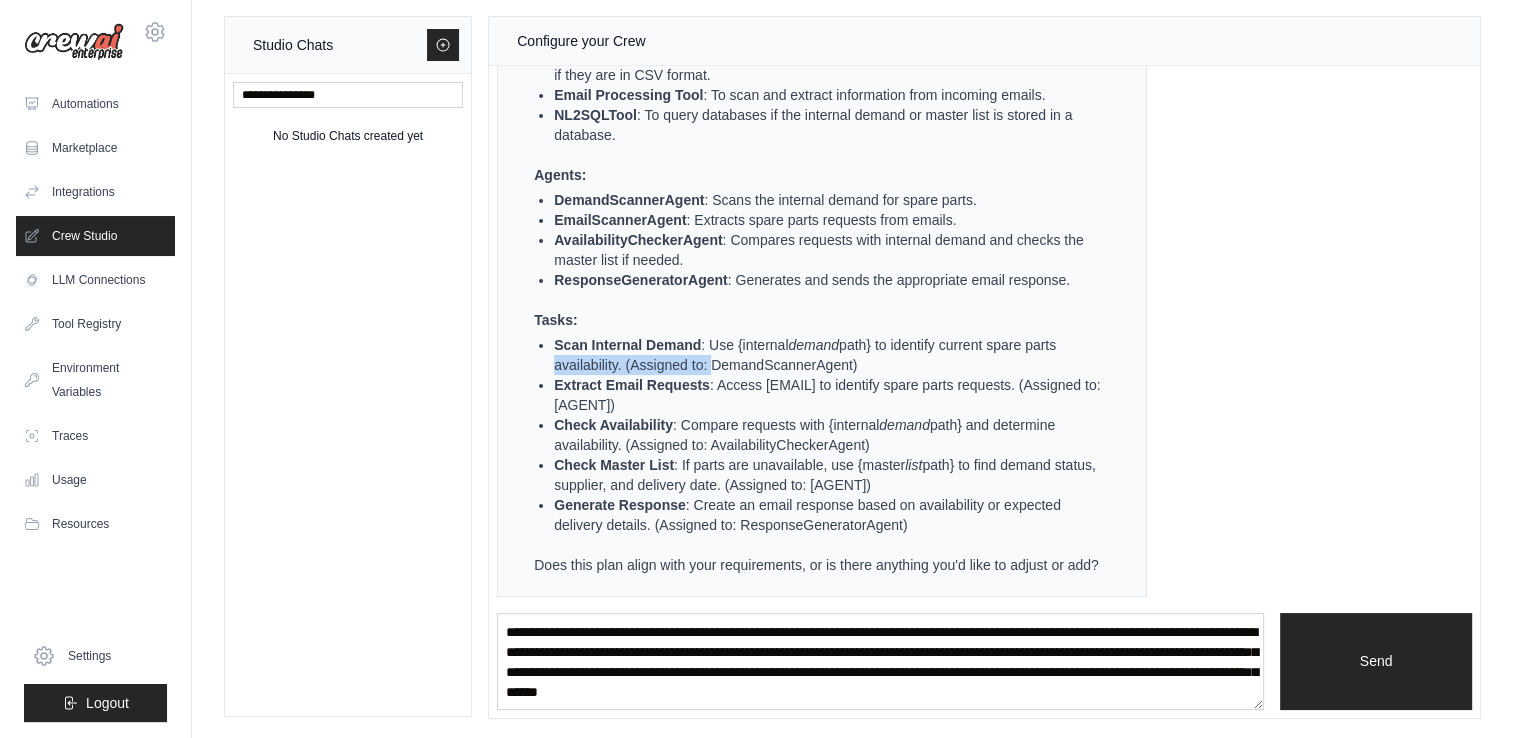 drag, startPoint x: 556, startPoint y: 336, endPoint x: 724, endPoint y: 345, distance: 168.2409 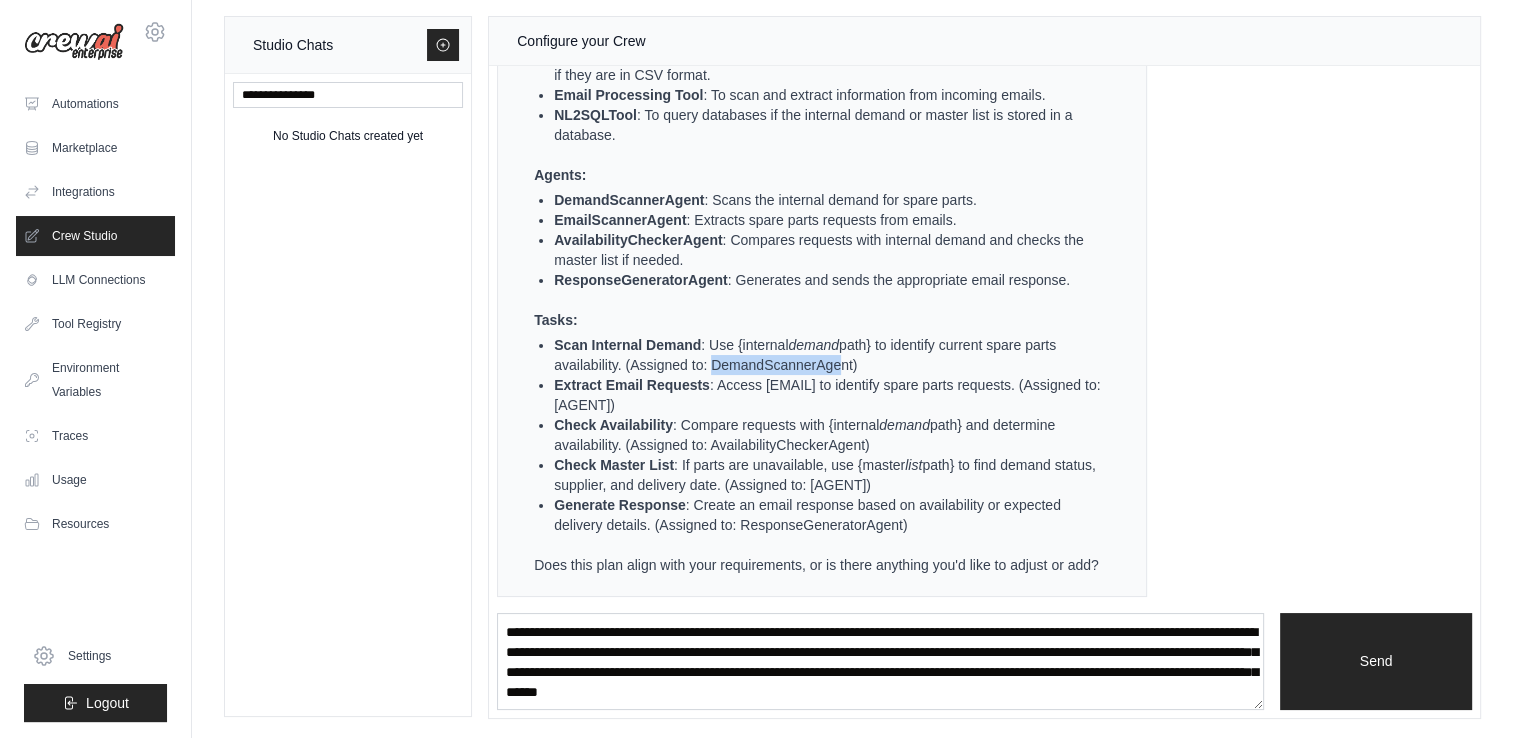 drag, startPoint x: 724, startPoint y: 345, endPoint x: 854, endPoint y: 350, distance: 130.09612 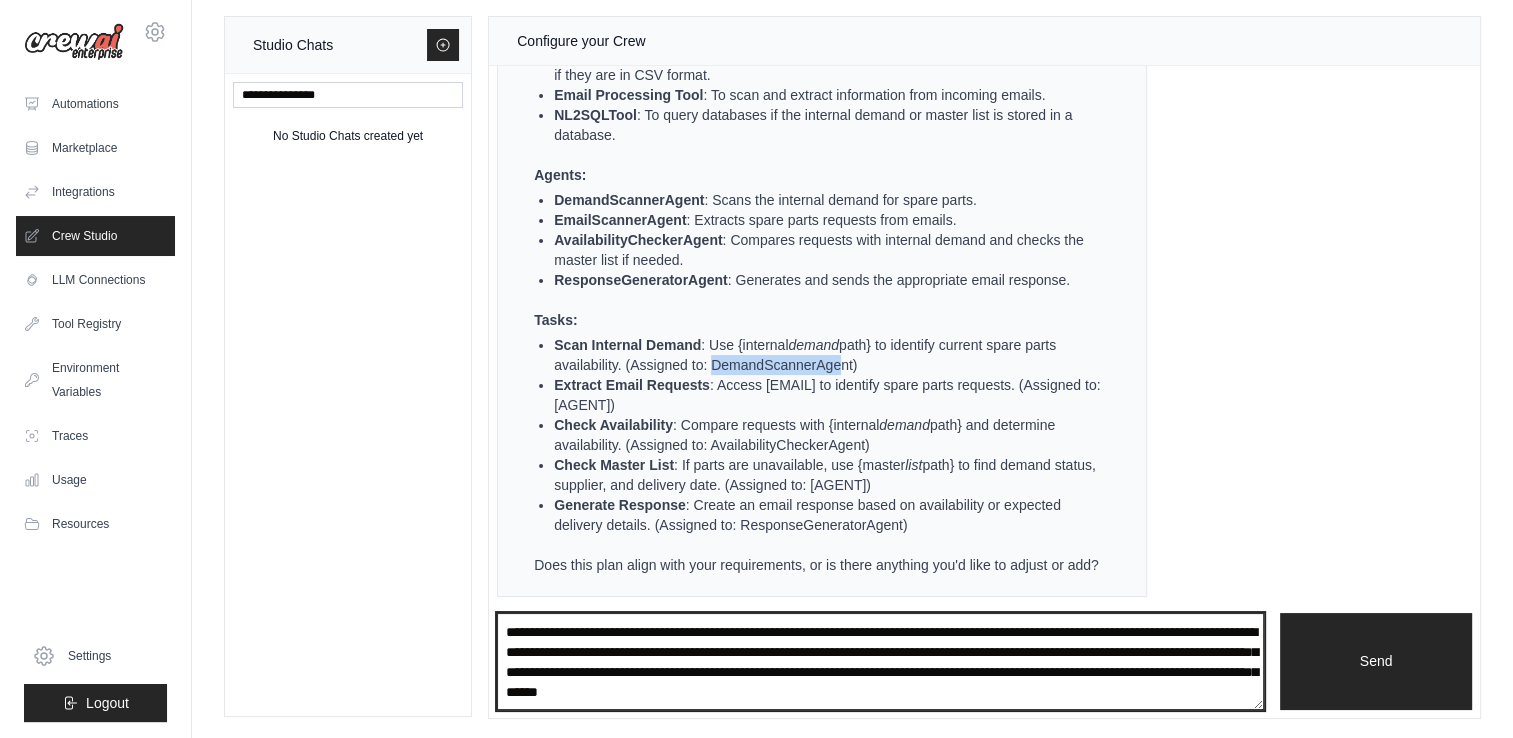 click on "**********" at bounding box center [880, 662] 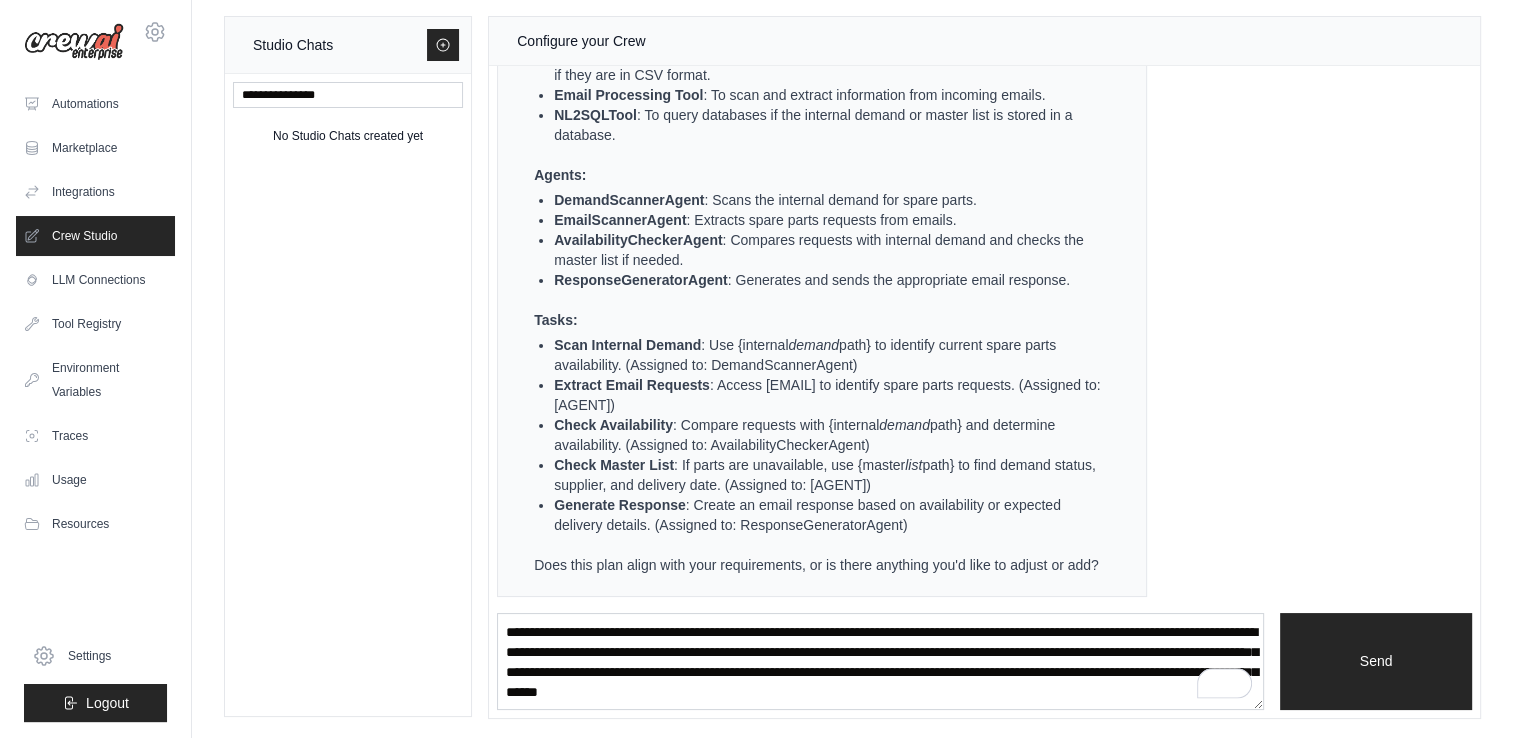 click on "Crew Assistant Hey there, what are you trying to accomplish and what kind of automation you want to build? Keep in mind that the tools available for the agents will taking into account the environment variables defined, so make sure to set those. You I would like to create a system for my shipyard, which should scan the internal demand for spare parts and the emails, and then generate a response if the parts requested from the email are available in the (the internal demand) or no, if its available mention how many parts are available and if not, the system should check the master spare parts list to know if the parts has been demanded or no and who is the supplier and when is the expected delivary Crew Assistant That sounds like a great use case for CrewAI! Let's break down the requirements for your shipyard's automation system:
Scan Internal Demand : We need to check the current inventory of spare parts. Email Analysis : Extract requests for spare parts from incoming emails. Availability Check" at bounding box center (984, 339) 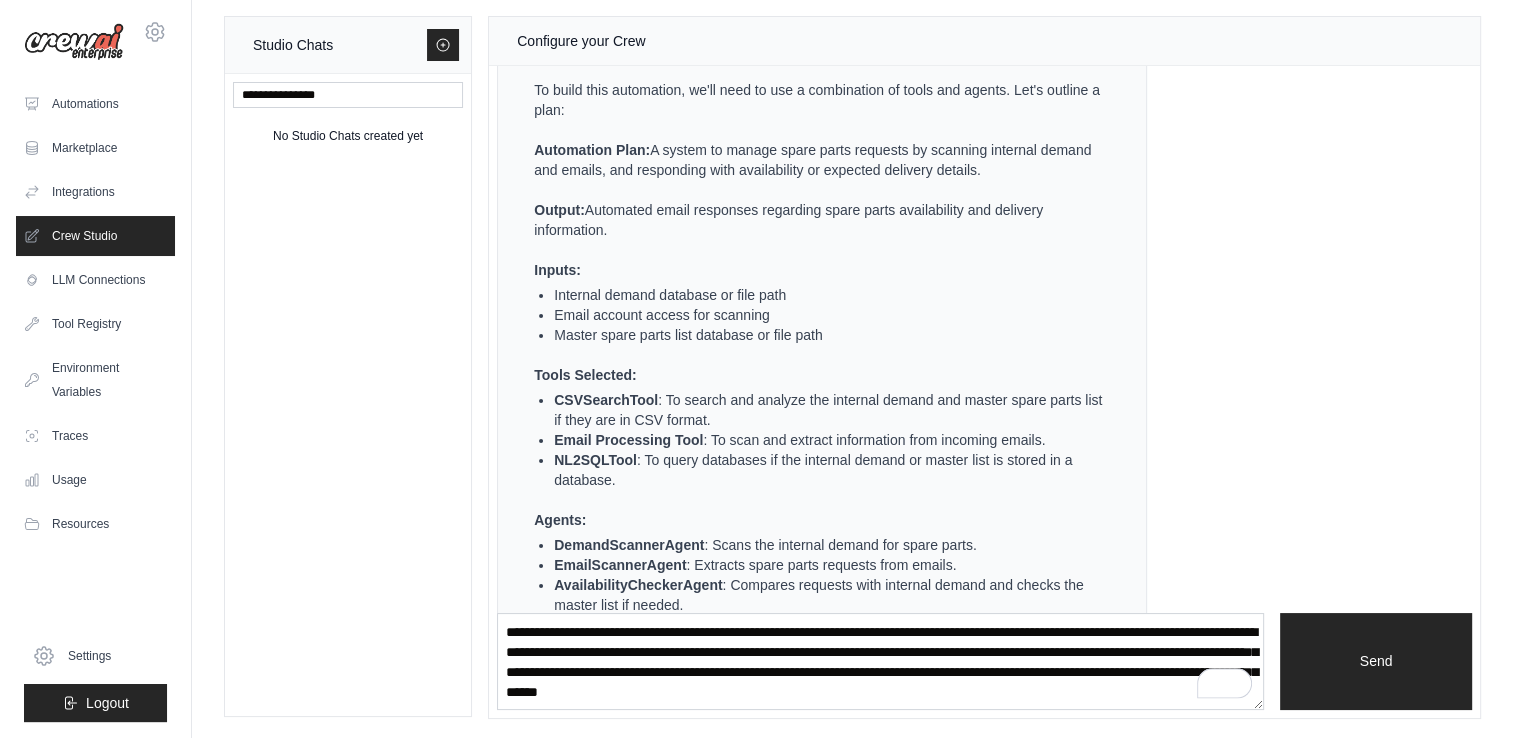 scroll, scrollTop: 601, scrollLeft: 0, axis: vertical 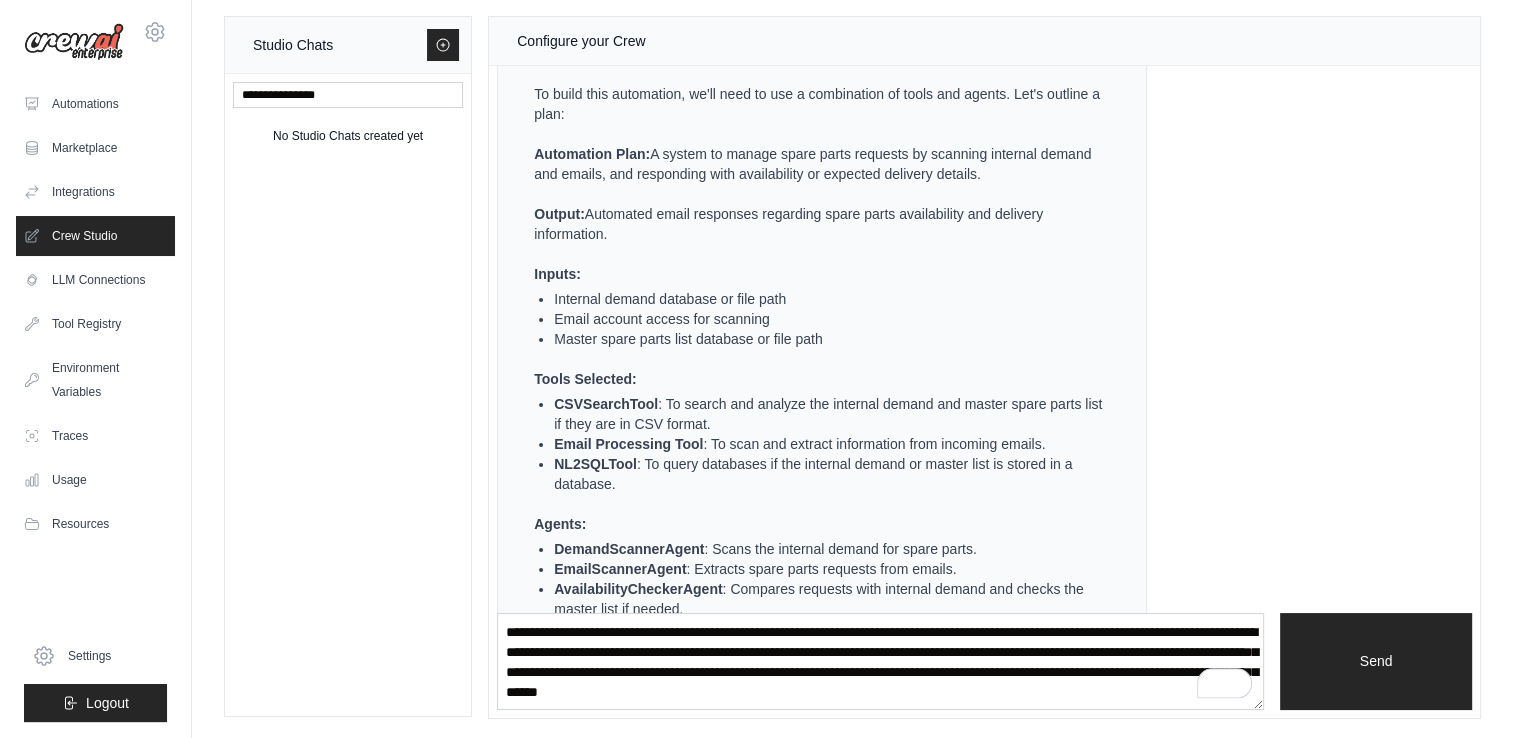 click on "Crew Assistant Hey there, what are you trying to accomplish and what kind of automation you want to build? Keep in mind that the tools available for the agents will taking into account the environment variables defined, so make sure to set those. You I would like to create a system for my shipyard, which should scan the internal demand for spare parts and the emails, and then generate a response if the parts requested from the email are available in the (the internal demand) or no, if its available mention how many parts are available and if not, the system should check the master spare parts list to know if the parts has been demanded or no and who is the supplier and when is the expected delivary Crew Assistant That sounds like a great use case for CrewAI! Let's break down the requirements for your shipyard's automation system:
Scan Internal Demand : We need to check the current inventory of spare parts. Email Analysis : Extract requests for spare parts from incoming emails. Availability Check" at bounding box center (984, 339) 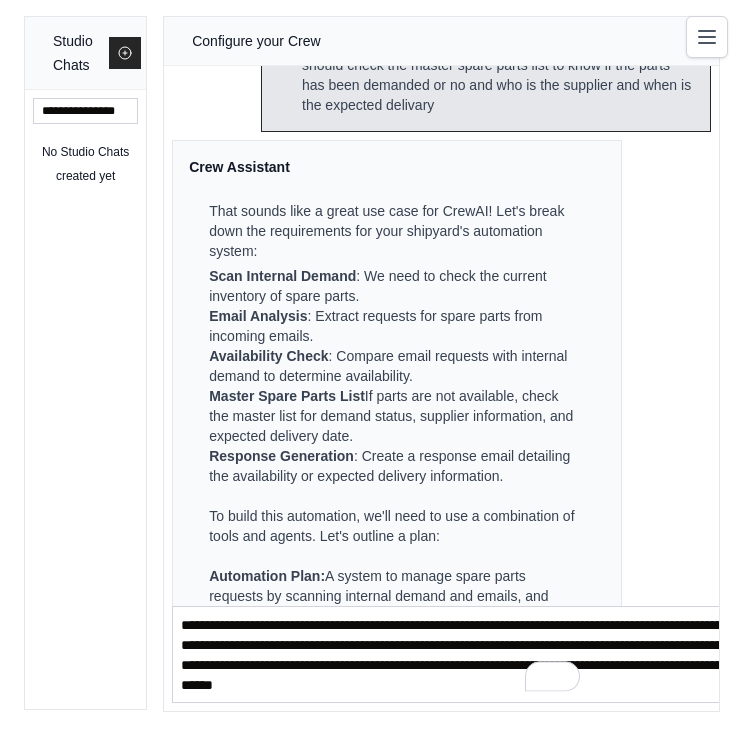 scroll, scrollTop: 399, scrollLeft: 0, axis: vertical 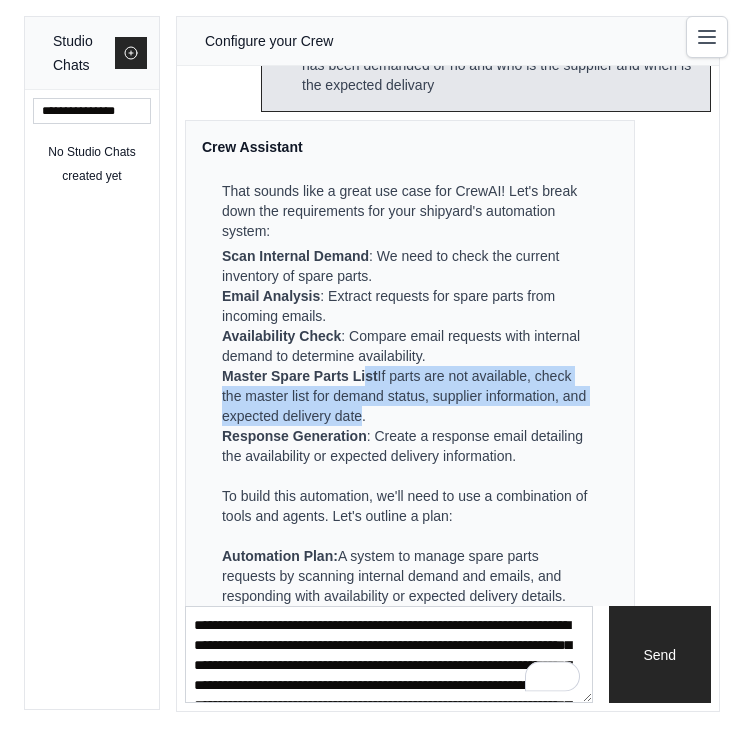 drag, startPoint x: 368, startPoint y: 387, endPoint x: 471, endPoint y: 436, distance: 114.061386 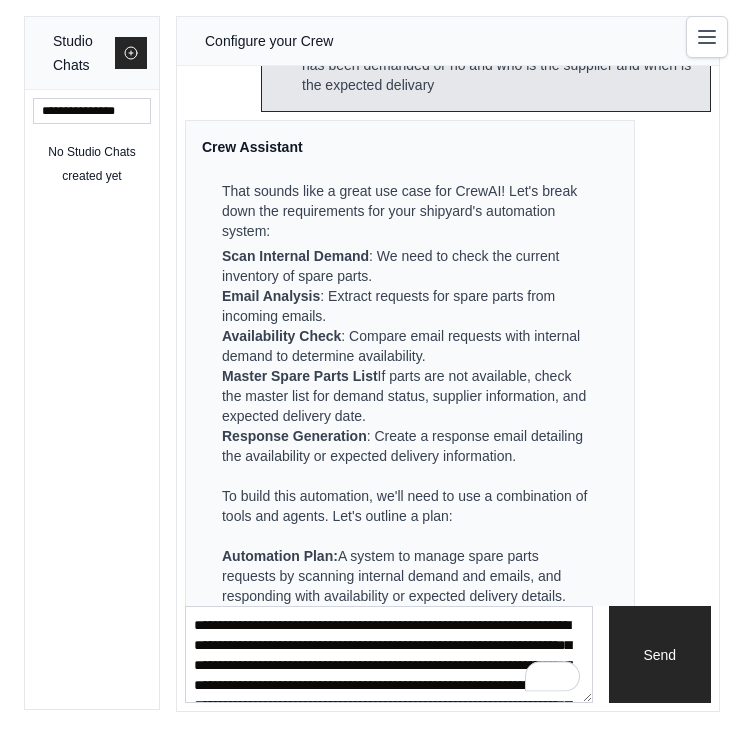 click on "Master Spare Parts List : If parts are not available, check the master list for demand status, supplier information, and expected delivery date." at bounding box center (408, 396) 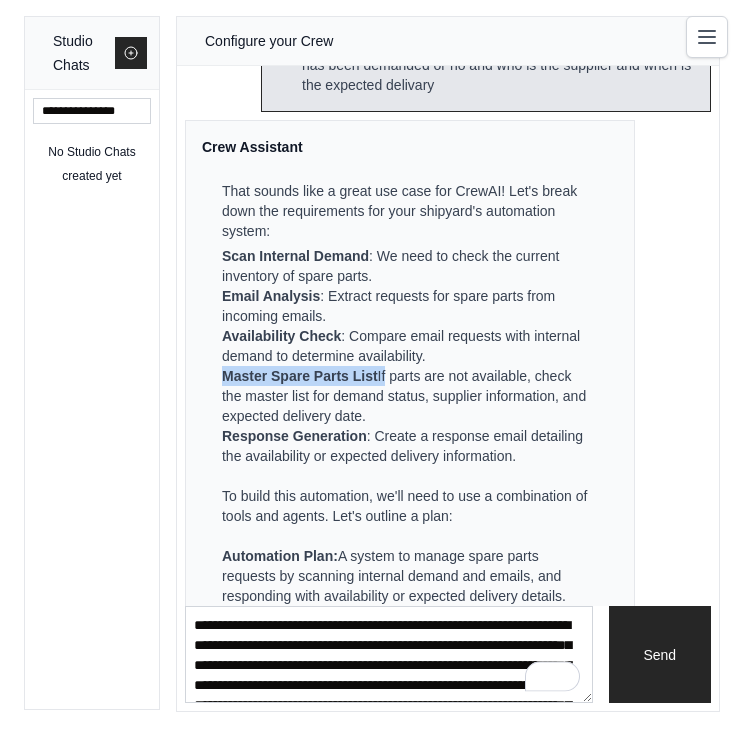 drag, startPoint x: 222, startPoint y: 395, endPoint x: 390, endPoint y: 402, distance: 168.14577 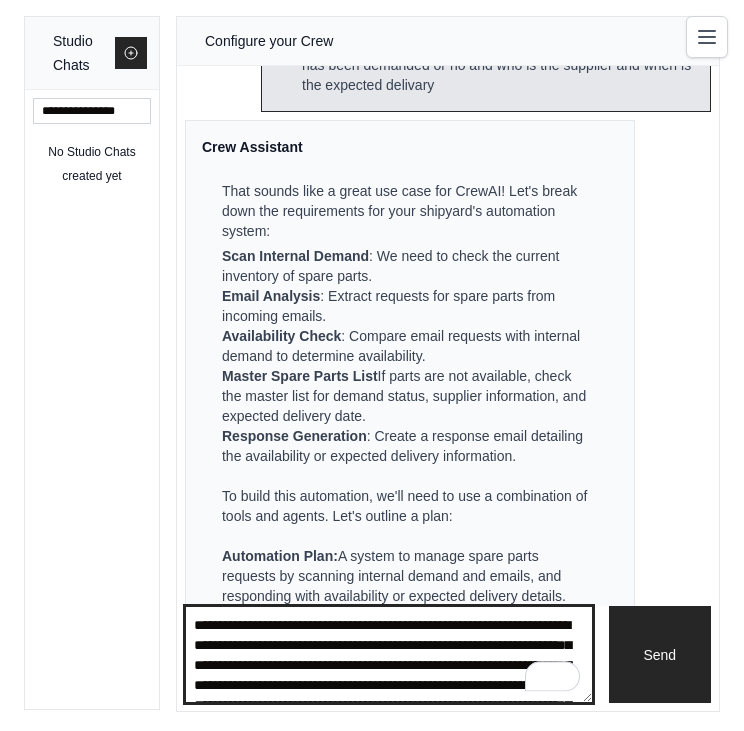 click on "**********" at bounding box center (389, 655) 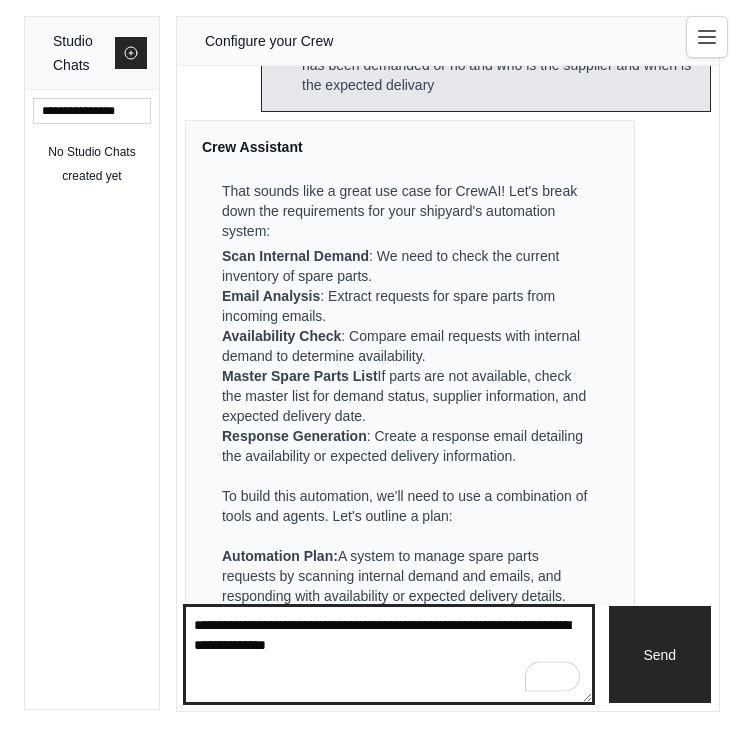 paste on "**********" 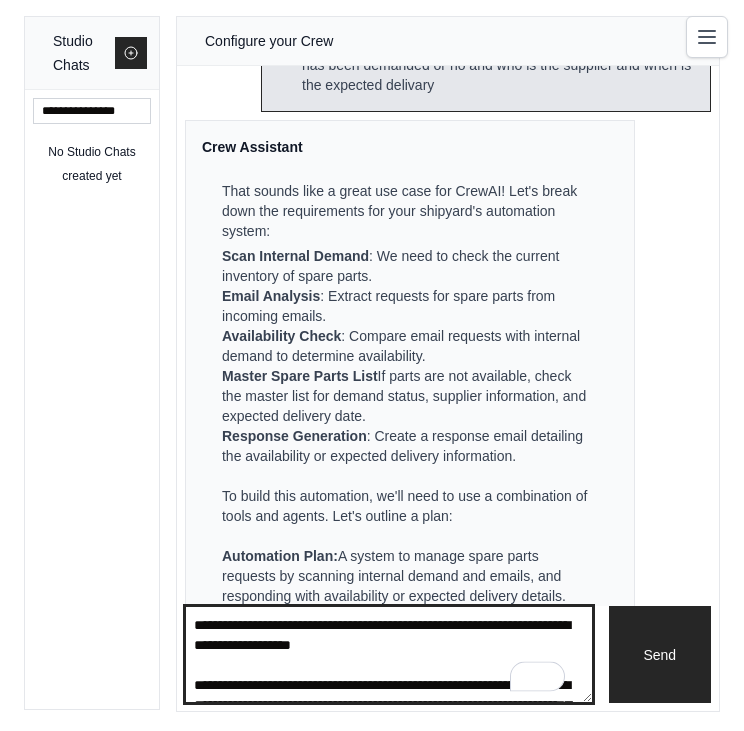 scroll, scrollTop: 1511, scrollLeft: 0, axis: vertical 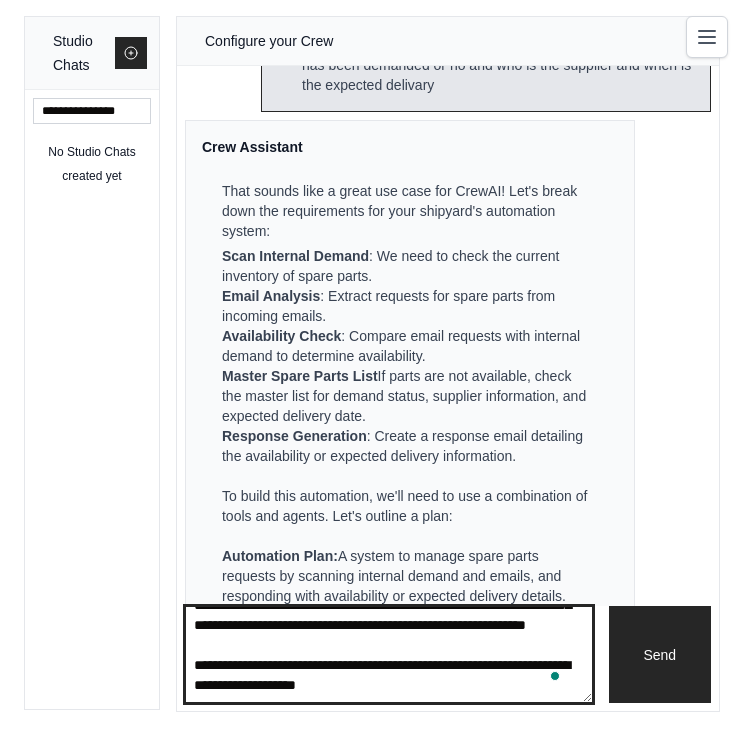 type on "**********" 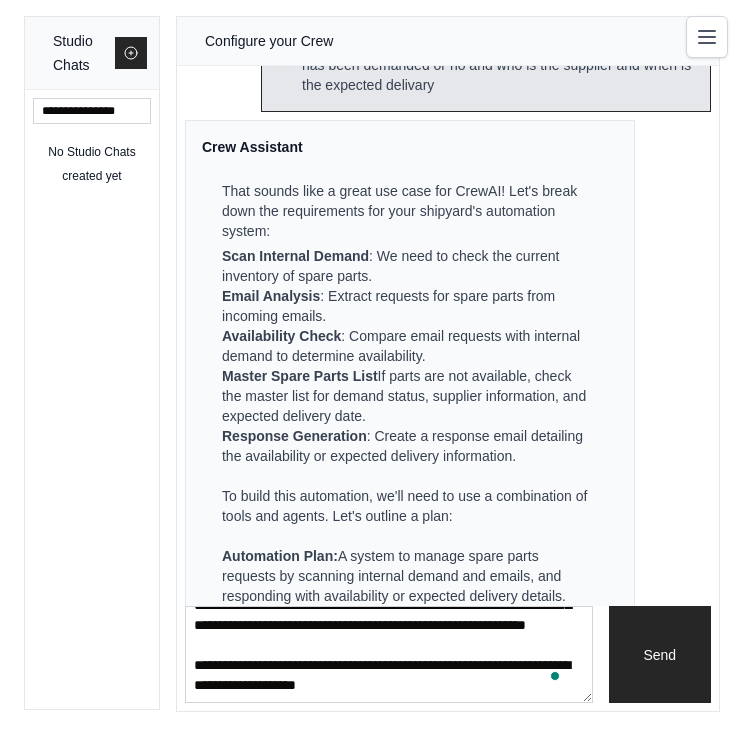 scroll, scrollTop: 0, scrollLeft: 0, axis: both 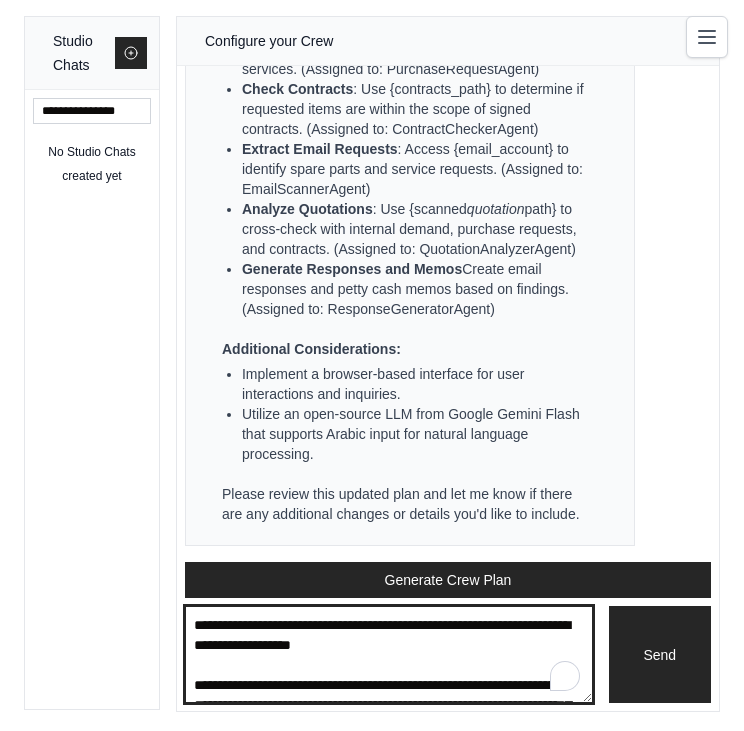 click at bounding box center (389, 655) 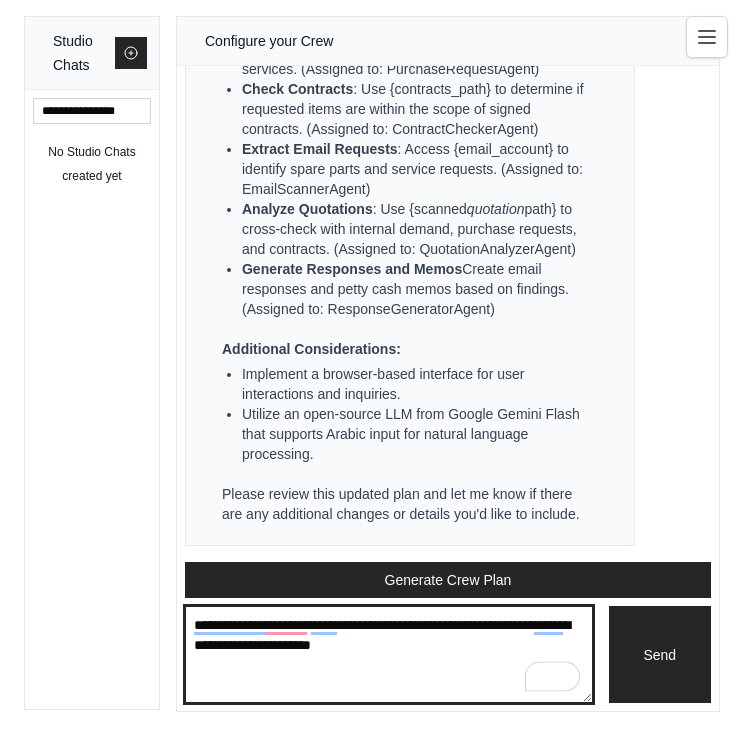 type on "**********" 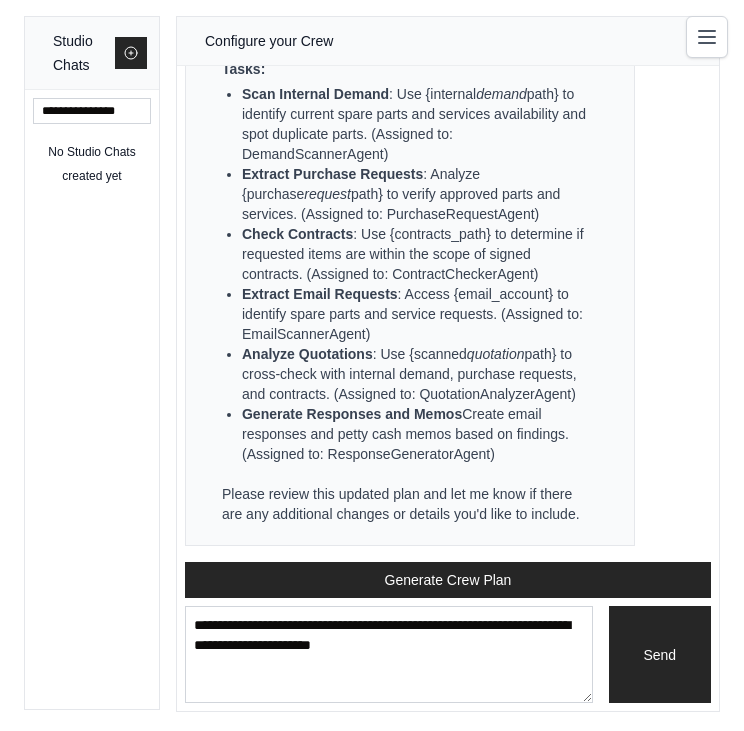 scroll, scrollTop: 6587, scrollLeft: 0, axis: vertical 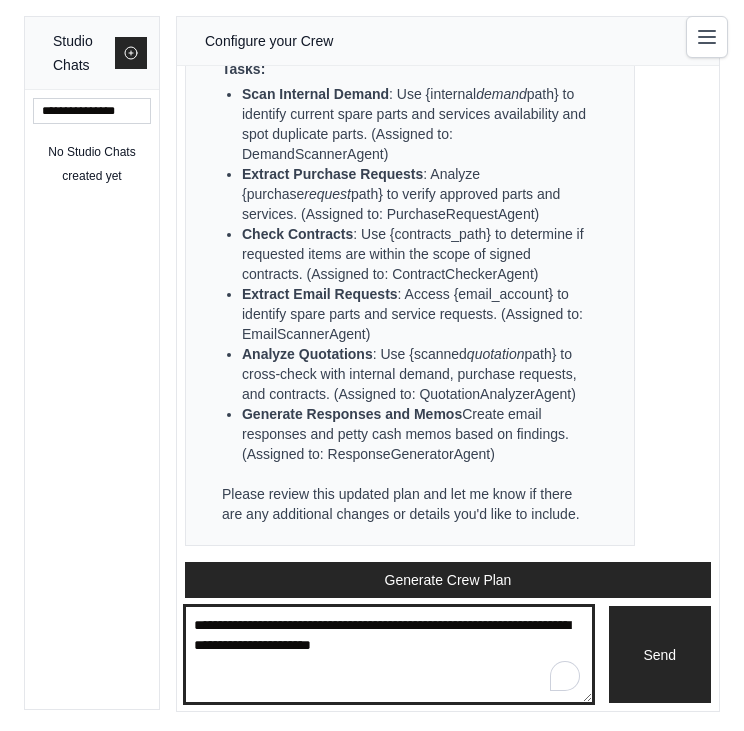 click on "**********" at bounding box center [389, 655] 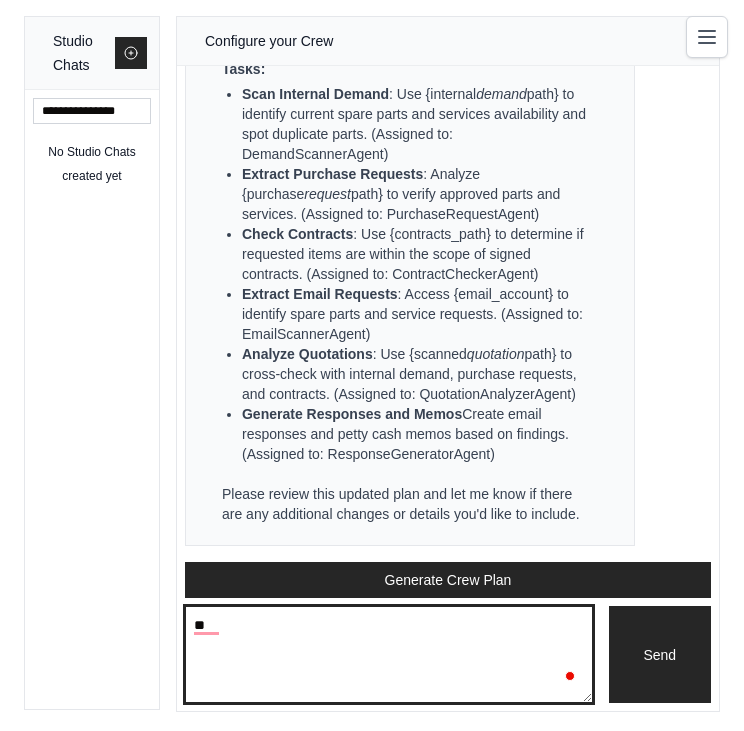 type on "*" 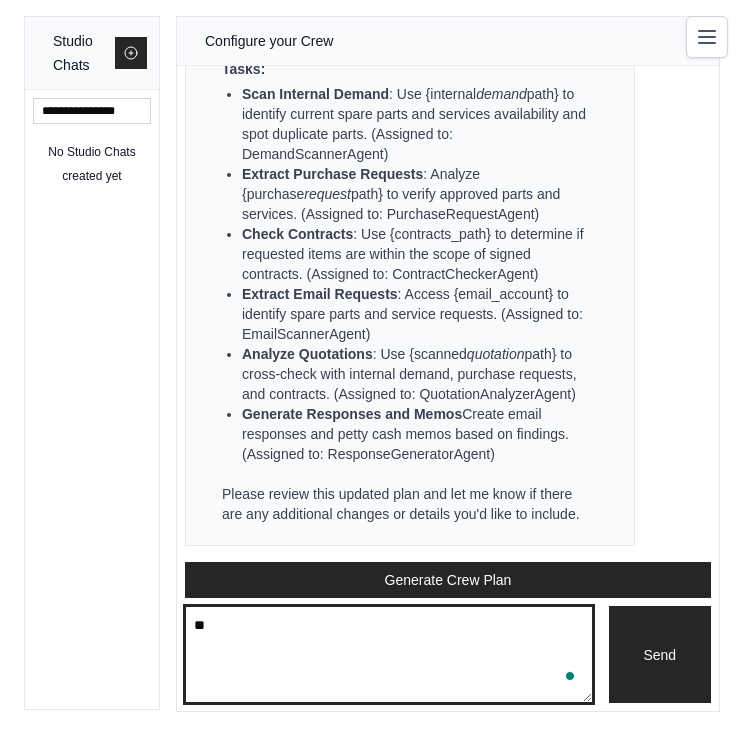 type on "*" 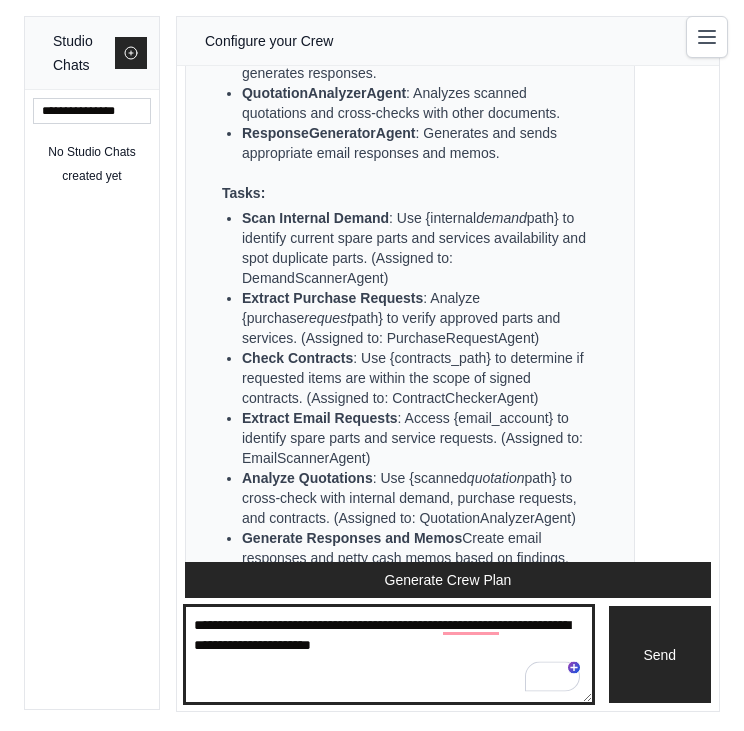 scroll, scrollTop: 6081, scrollLeft: 0, axis: vertical 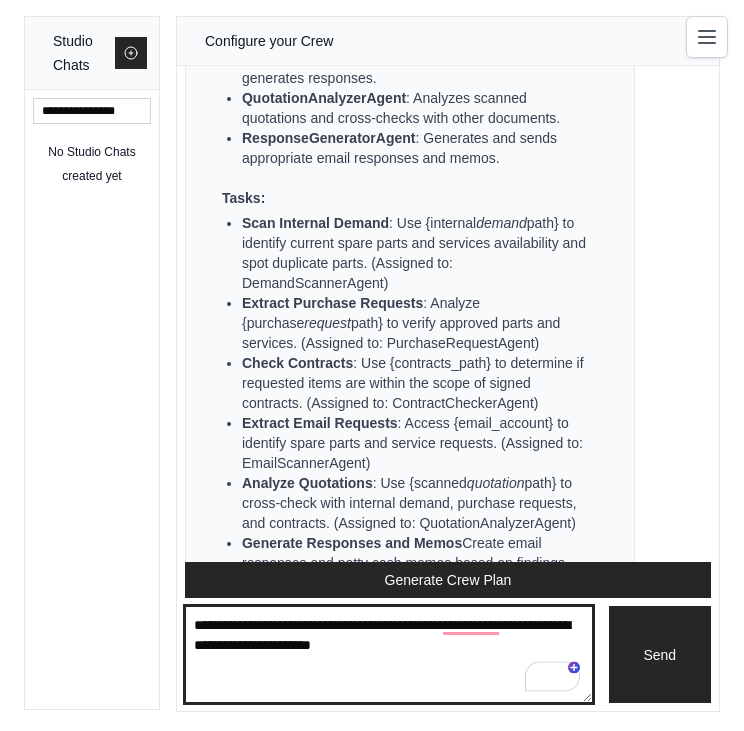 click on "**********" at bounding box center (389, 655) 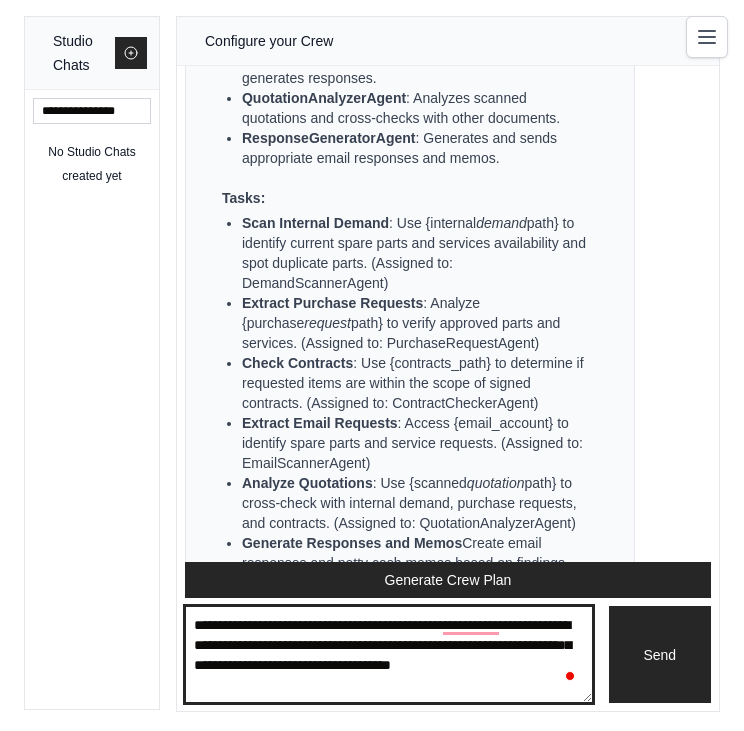 click on "**********" at bounding box center [389, 655] 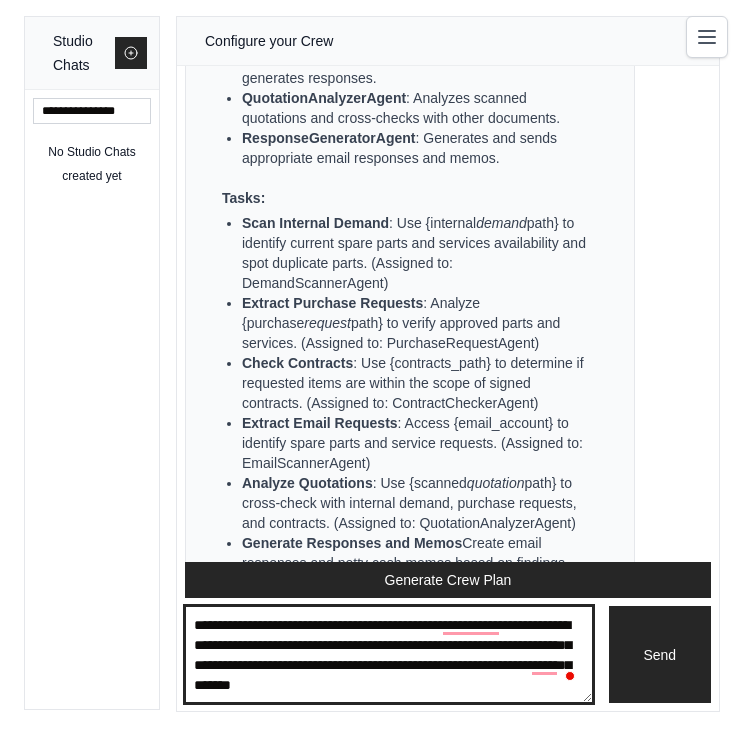 scroll, scrollTop: 11, scrollLeft: 0, axis: vertical 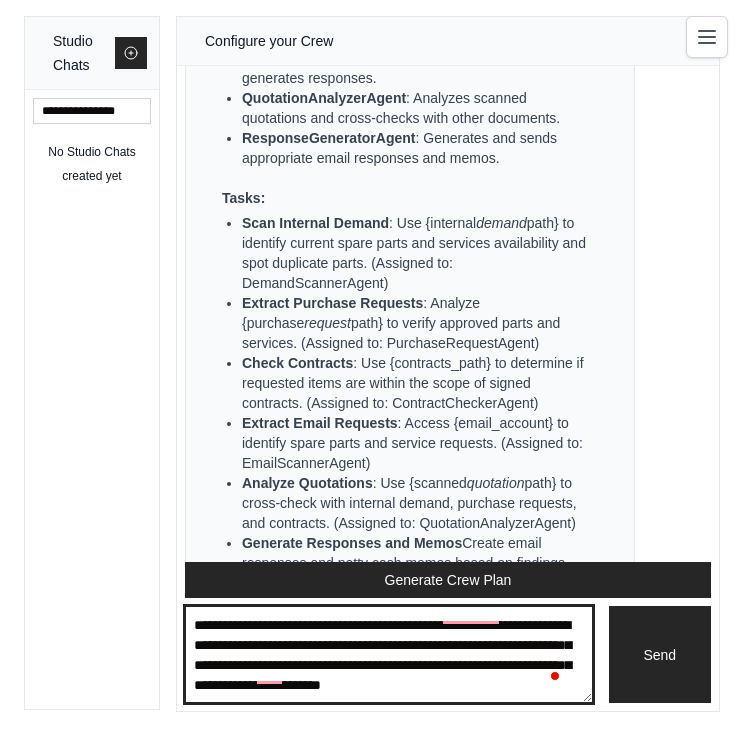 type on "**********" 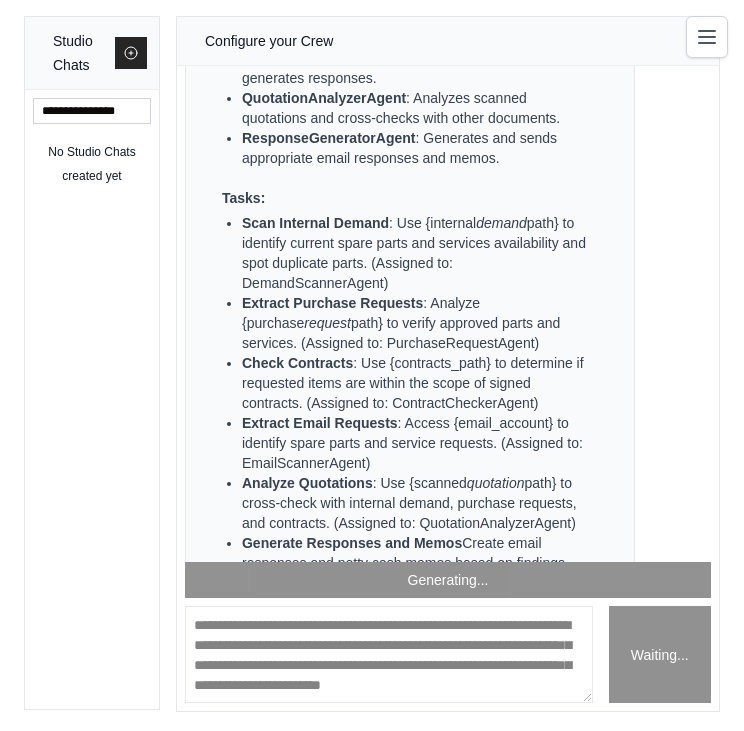 scroll, scrollTop: 0, scrollLeft: 0, axis: both 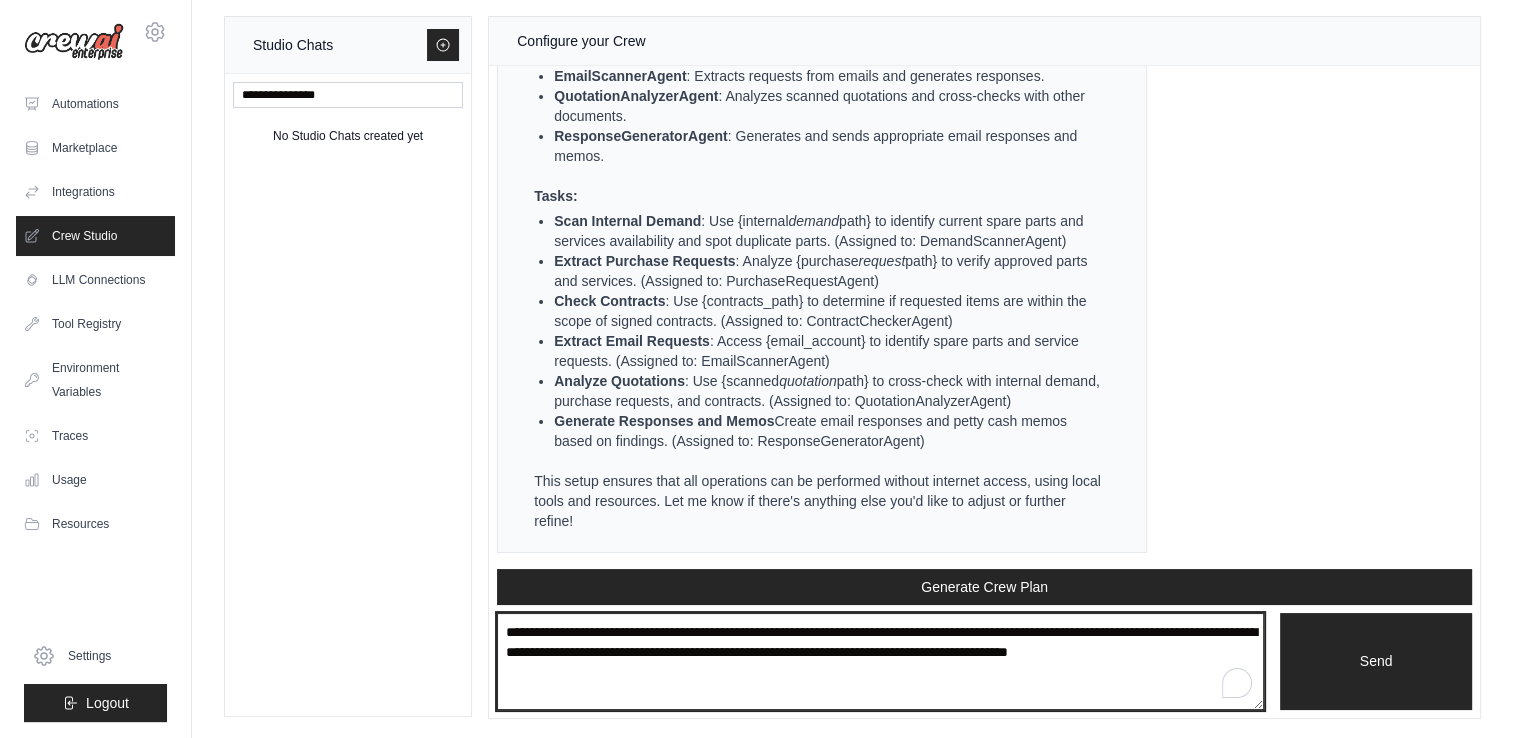 click on "**********" at bounding box center (880, 662) 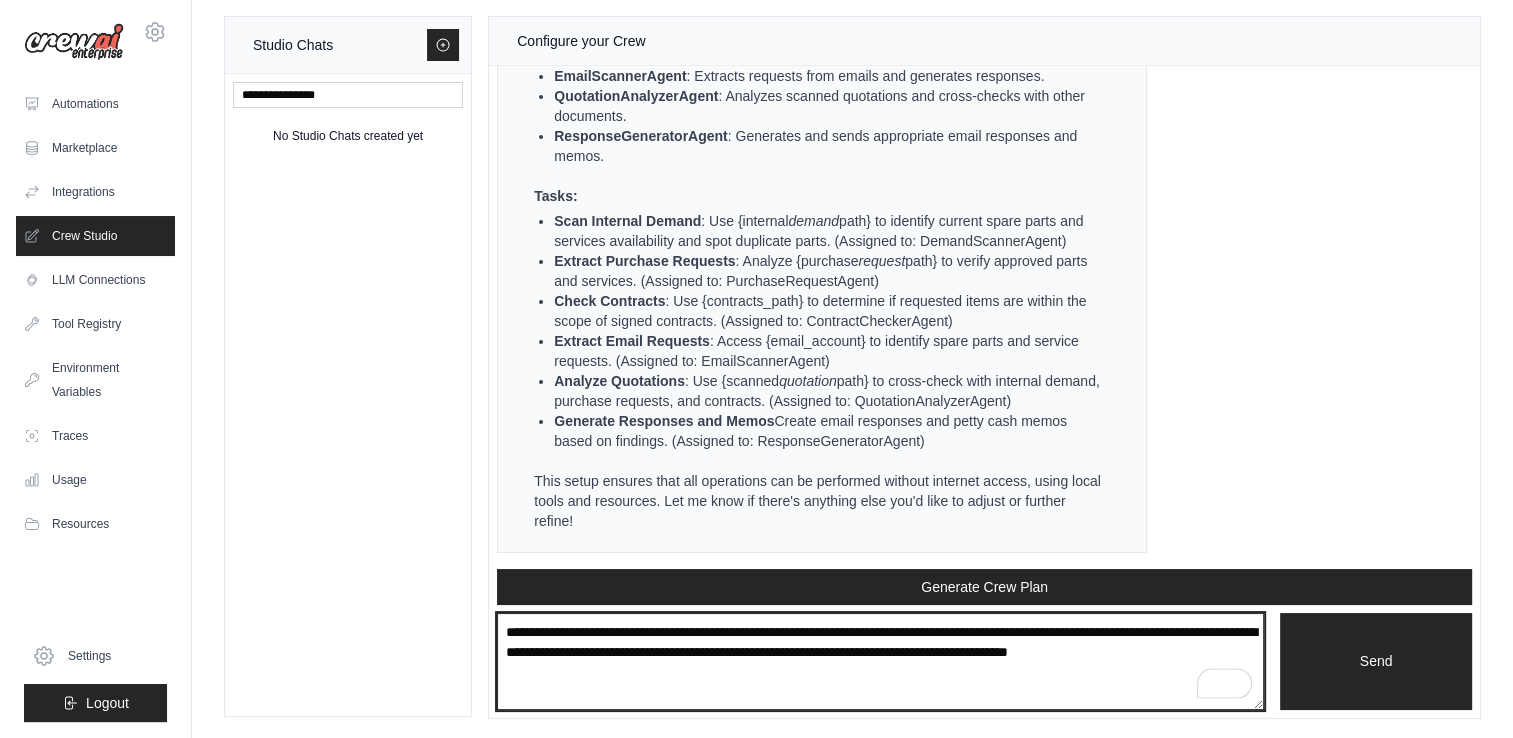 click on "**********" at bounding box center (880, 662) 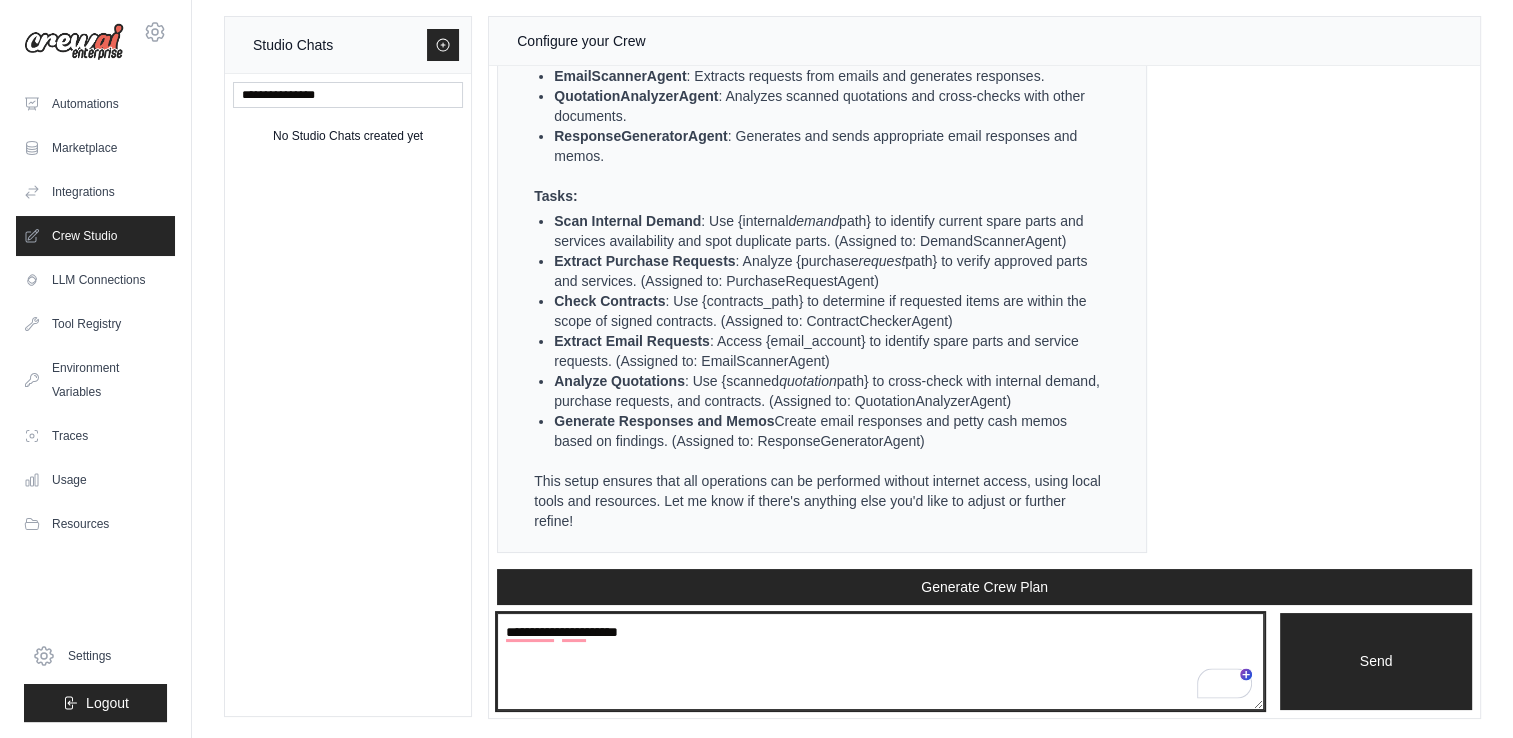 type on "**********" 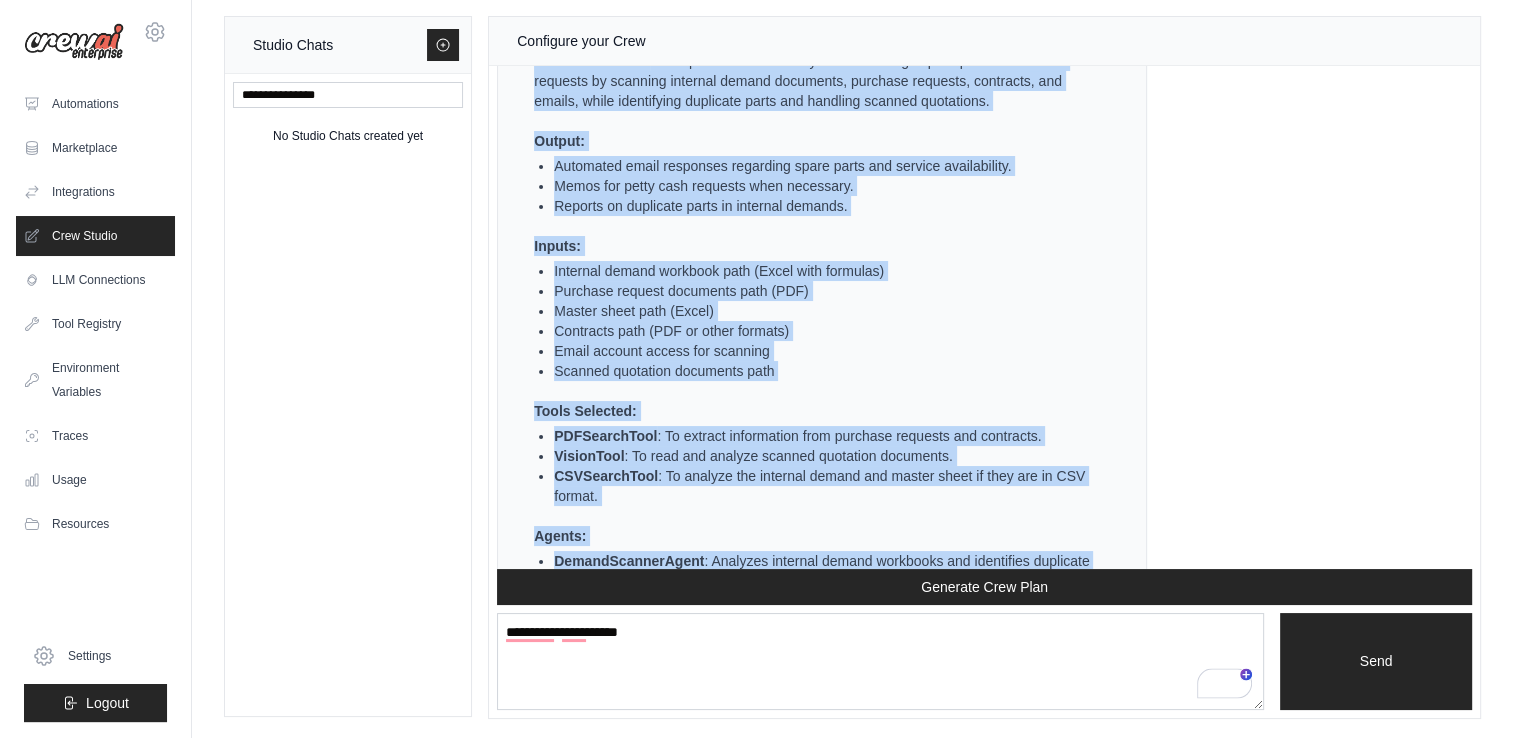 scroll, scrollTop: 5484, scrollLeft: 0, axis: vertical 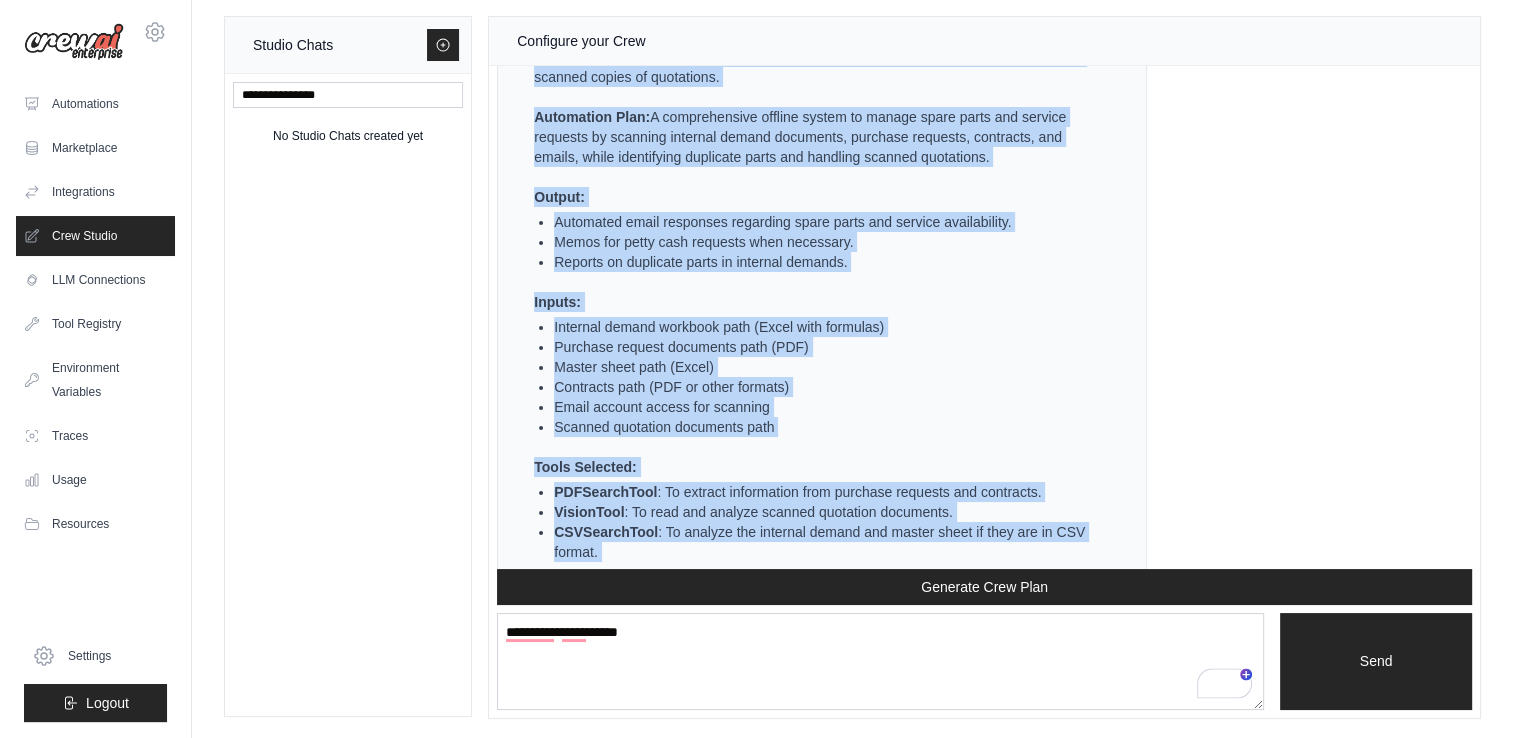 drag, startPoint x: 710, startPoint y: 514, endPoint x: 502, endPoint y: 272, distance: 319.105 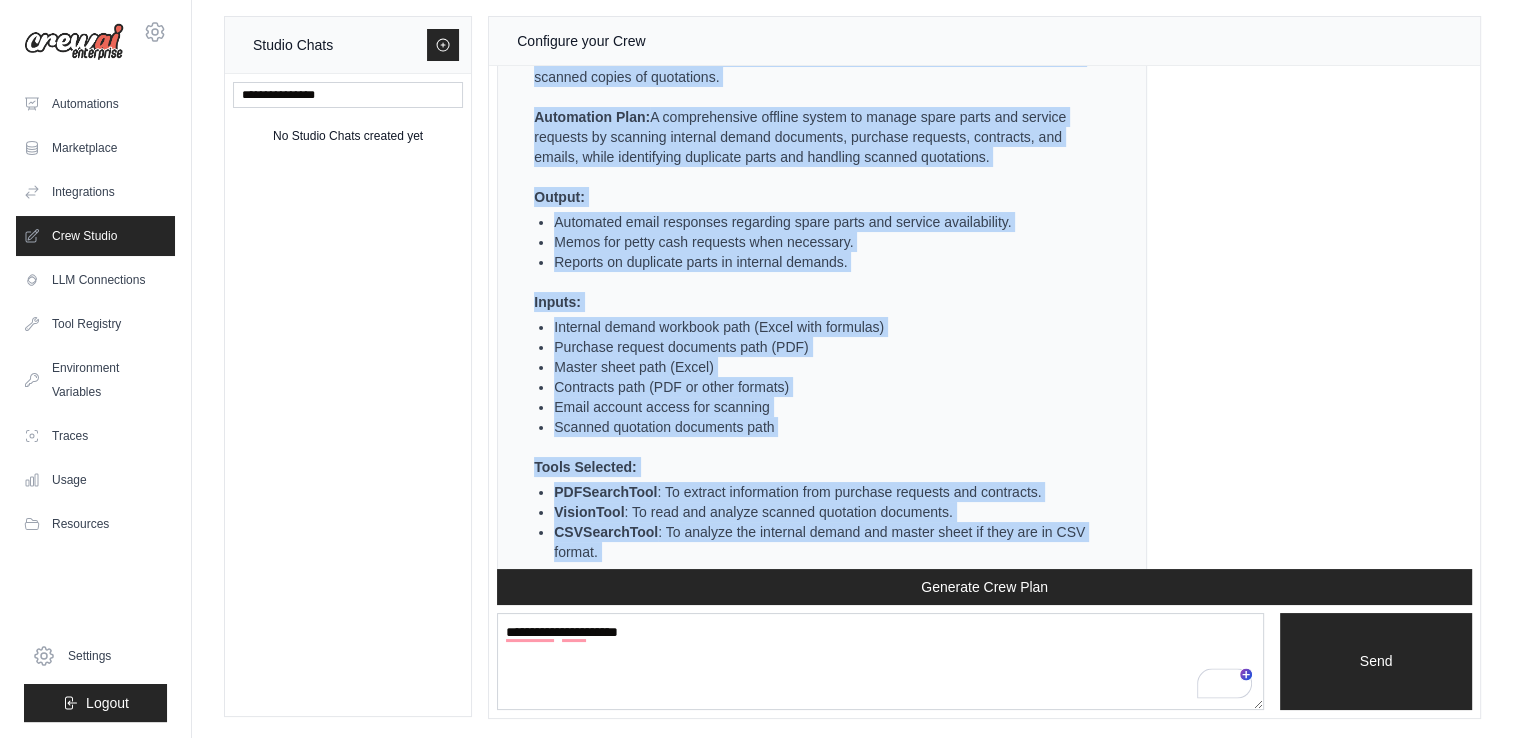 click on "Crew Assistant Given your requirements for a system that operates without internet connectivity and utilizes free tools, we can focus on leveraging local resources and open-source technologies. Let's refine the automation plan to ensure it meets these criteria, including the ability to handle scanned copies of quotations.
Automation Plan:
A comprehensive offline system to manage spare parts and service requests by scanning internal demand documents, purchase requests, contracts, and emails, while identifying duplicate parts and handling scanned quotations.
Output:
Automated email responses regarding spare parts and service availability. Memos for petty cash requests when necessary. Reports on duplicate parts in internal demands.
Inputs:
Internal demand workbook path (Excel with formulas) Purchase request documents path (PDF) Master sheet path (Excel) Contracts path (PDF or other formats) Email account access for scanning Scanned quotation documents path
Tools Selected:
PDFSearchTool" at bounding box center (822, 560) 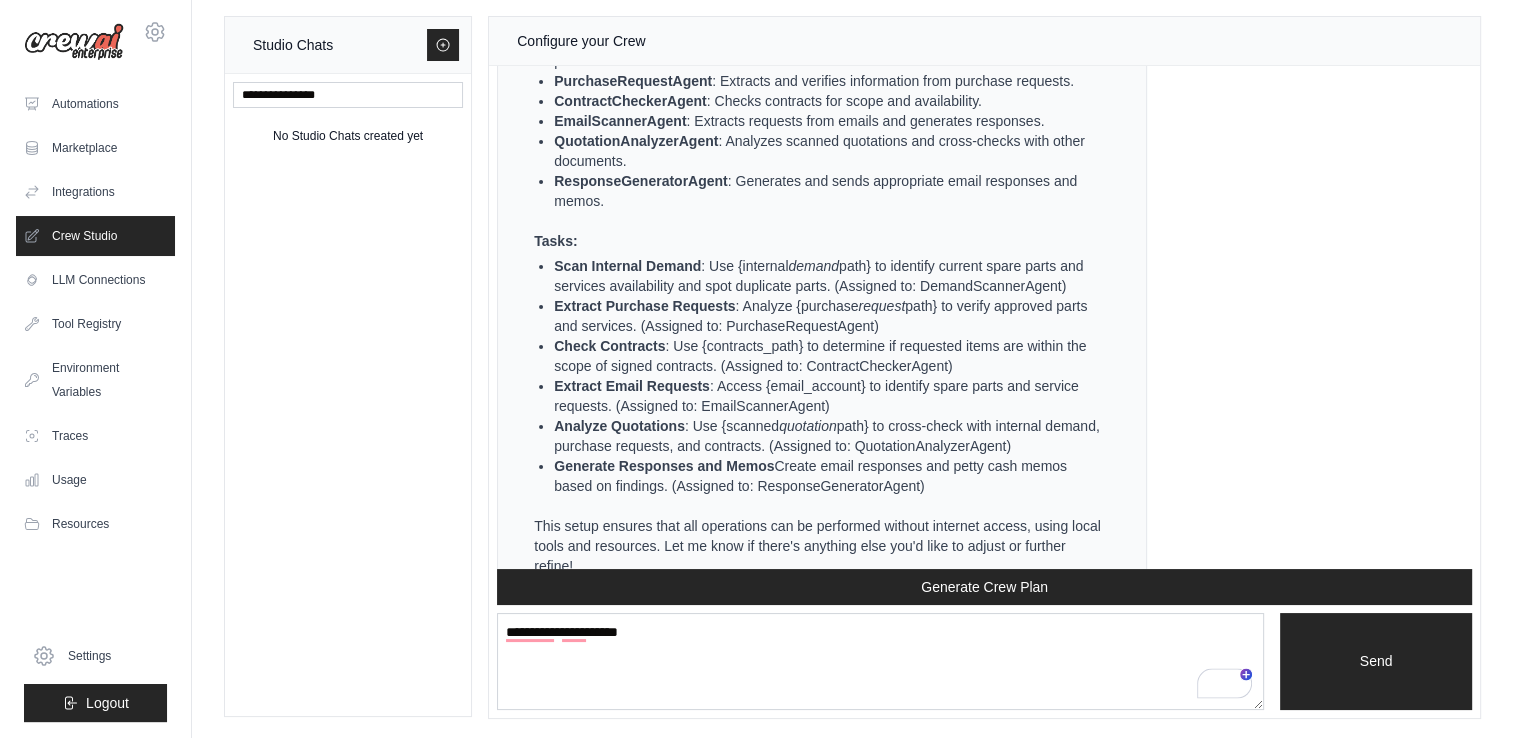 scroll, scrollTop: 6481, scrollLeft: 0, axis: vertical 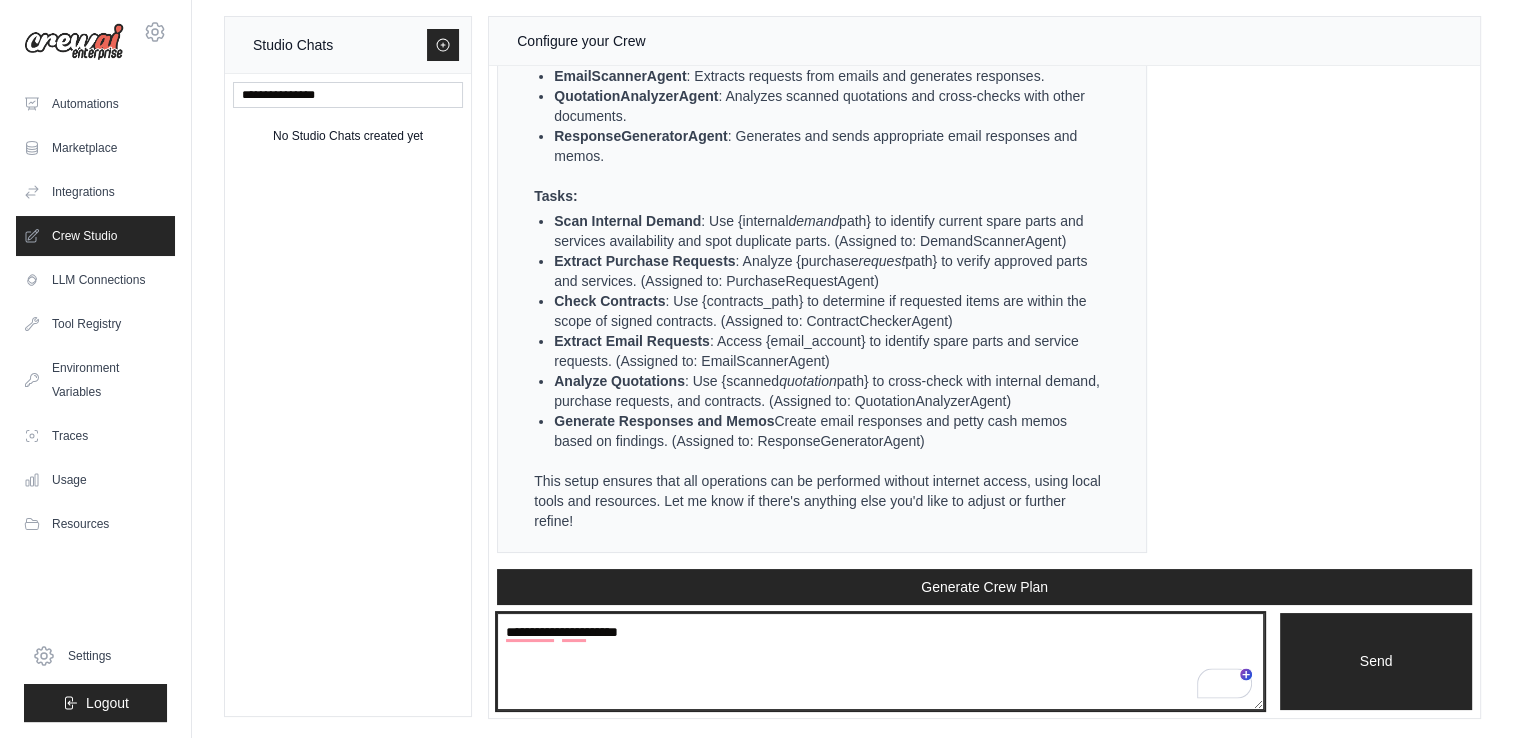 click on "**********" at bounding box center (880, 662) 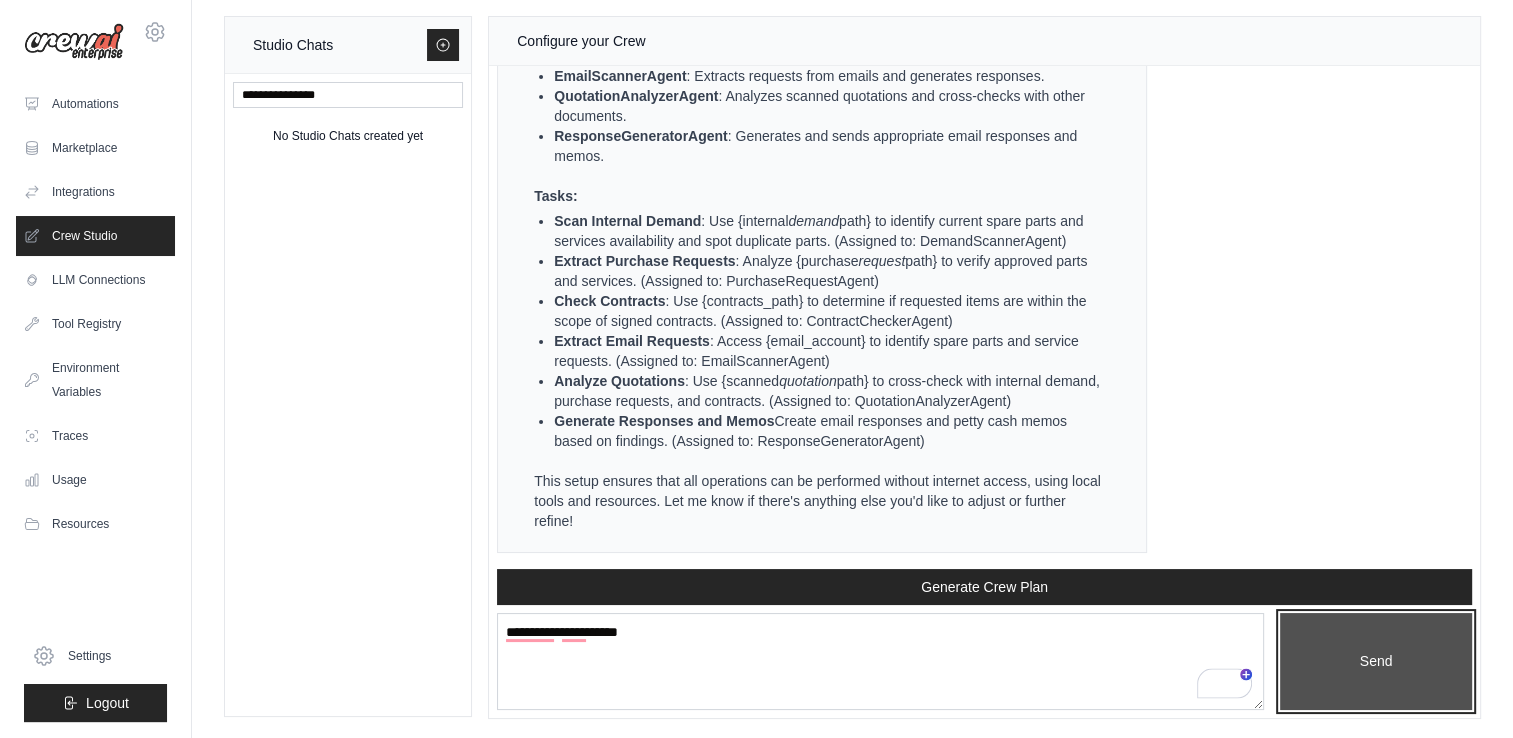 click on "Send" at bounding box center [1376, 662] 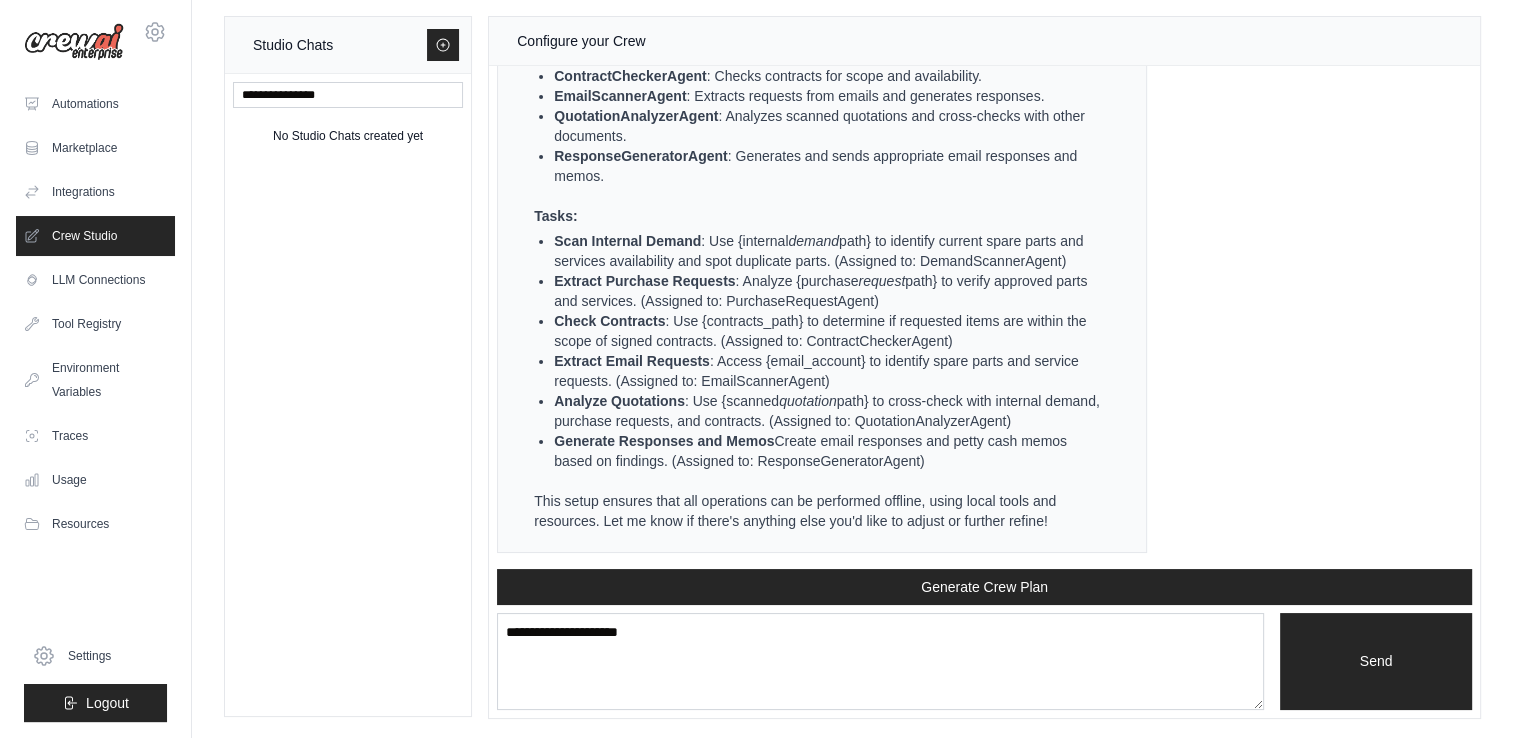 scroll, scrollTop: 7802, scrollLeft: 0, axis: vertical 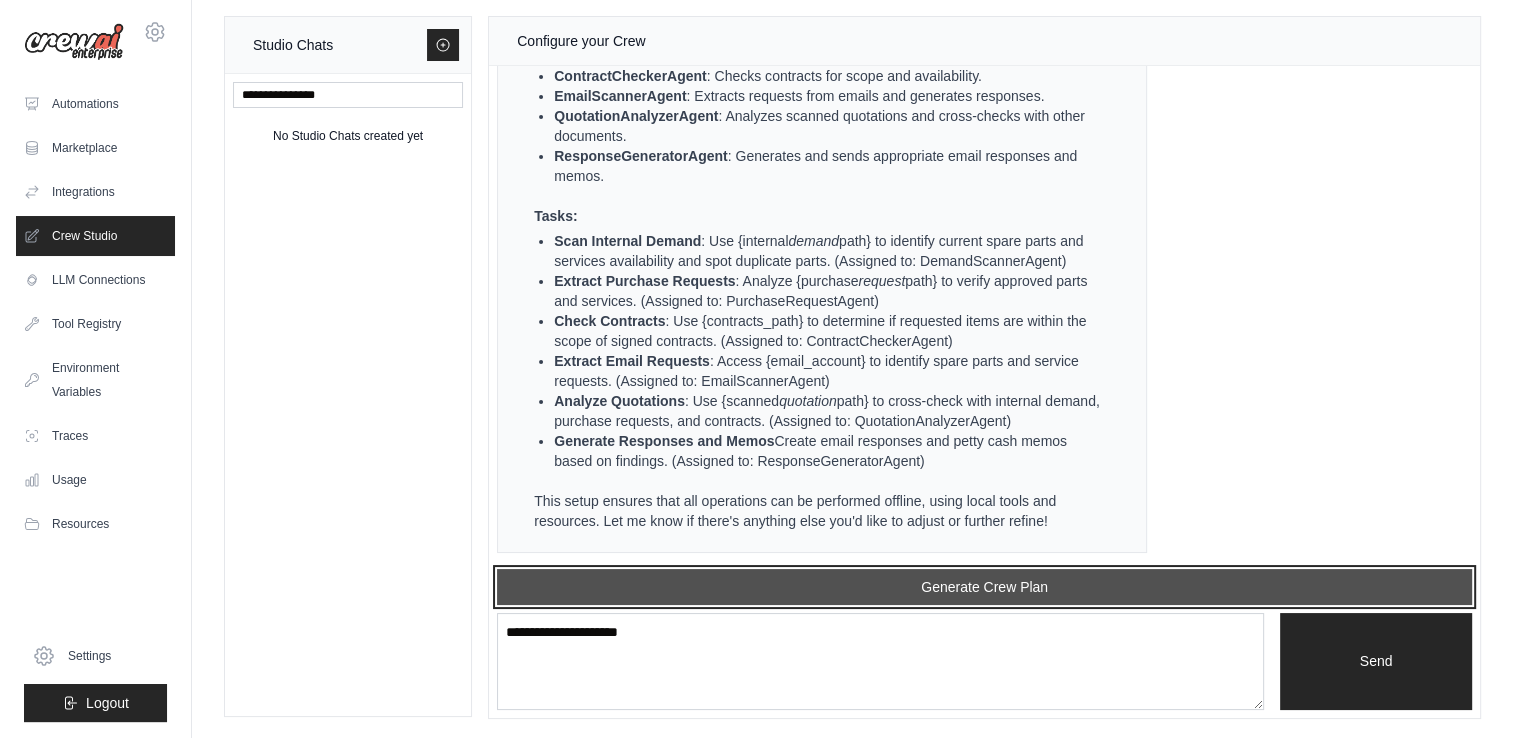 click on "Generate Crew Plan" at bounding box center [984, 587] 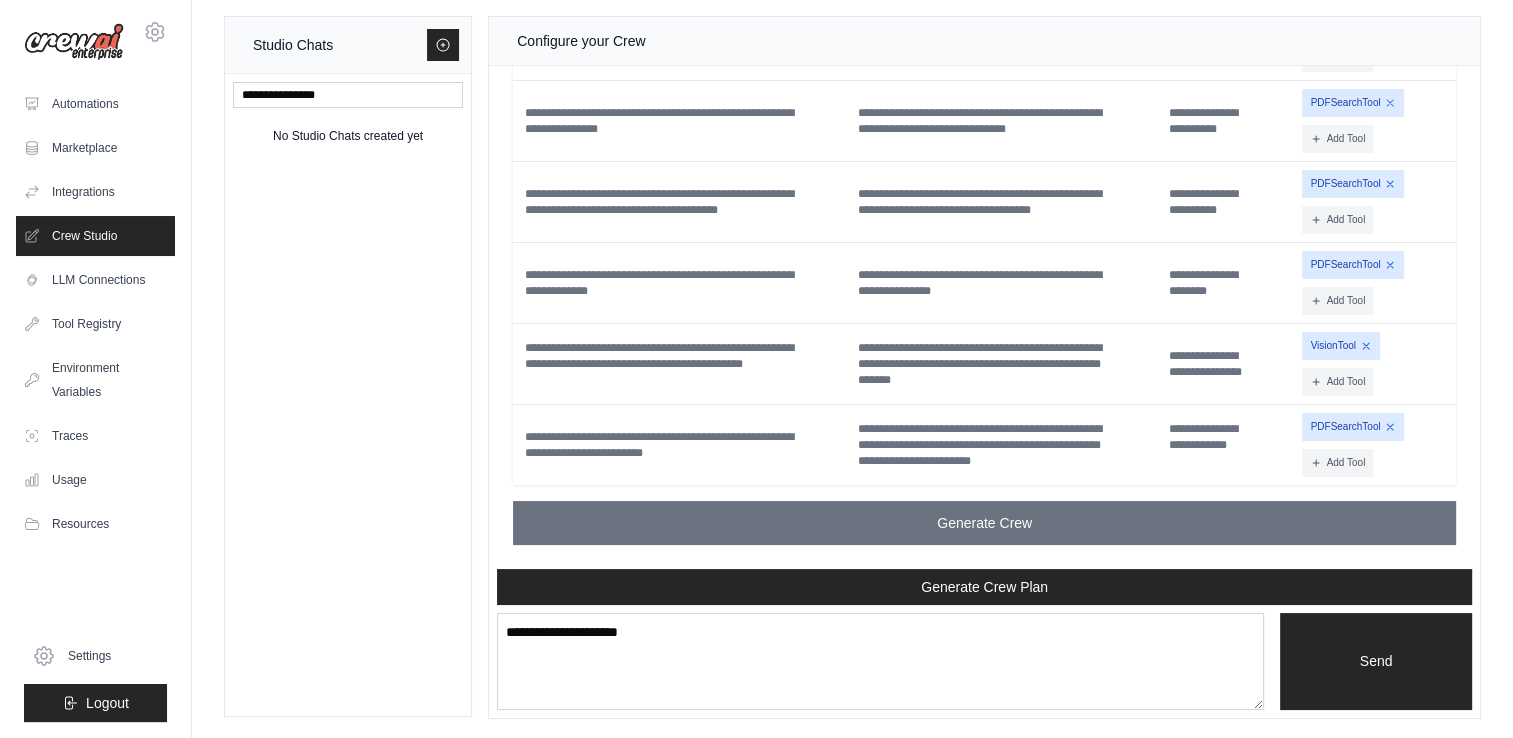 scroll, scrollTop: 9163, scrollLeft: 0, axis: vertical 